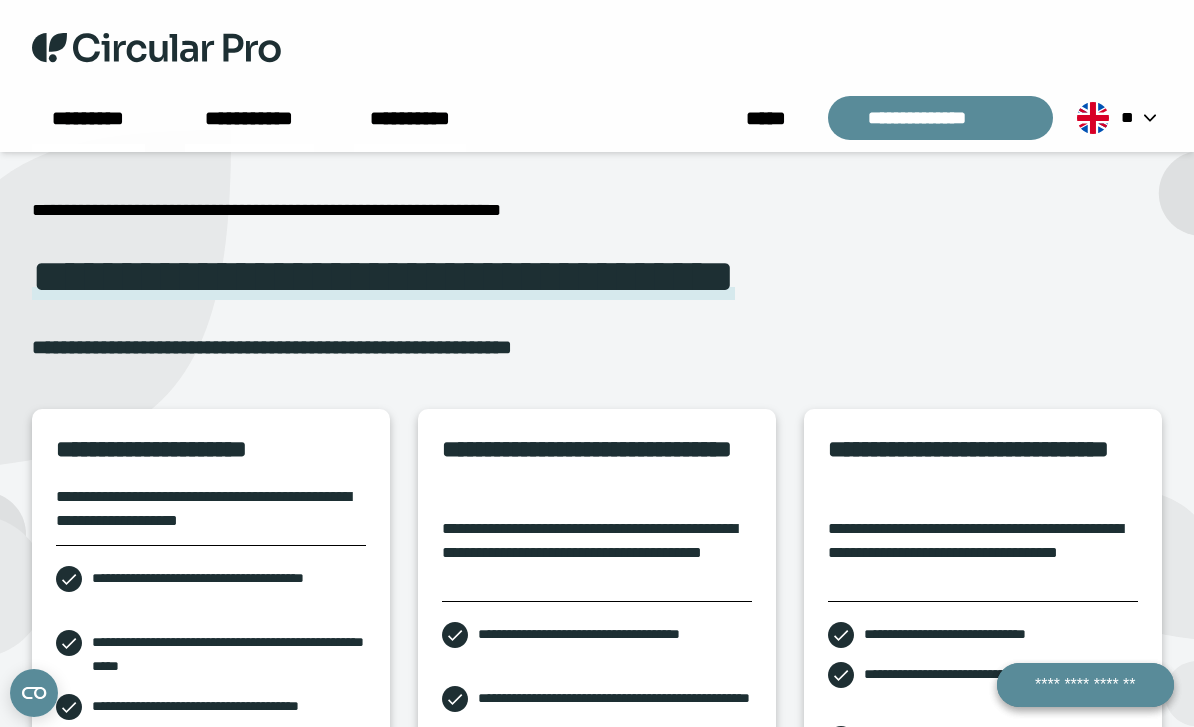 scroll, scrollTop: 0, scrollLeft: 0, axis: both 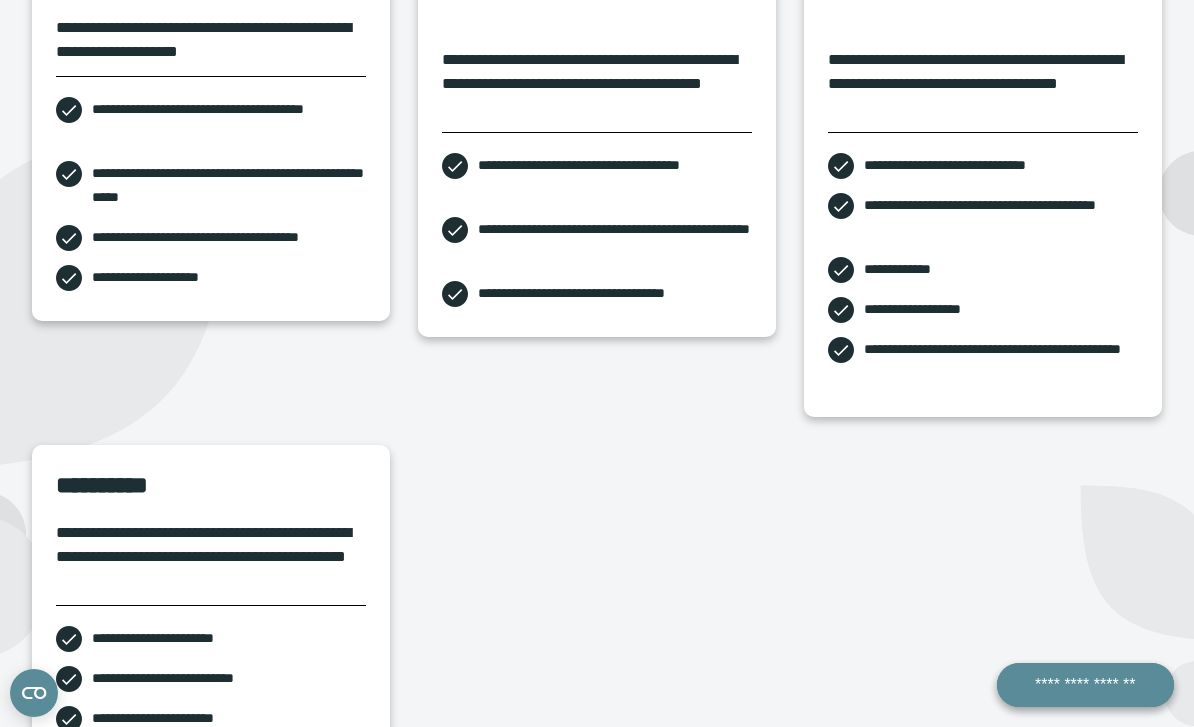click on "**********" at bounding box center (983, 269) 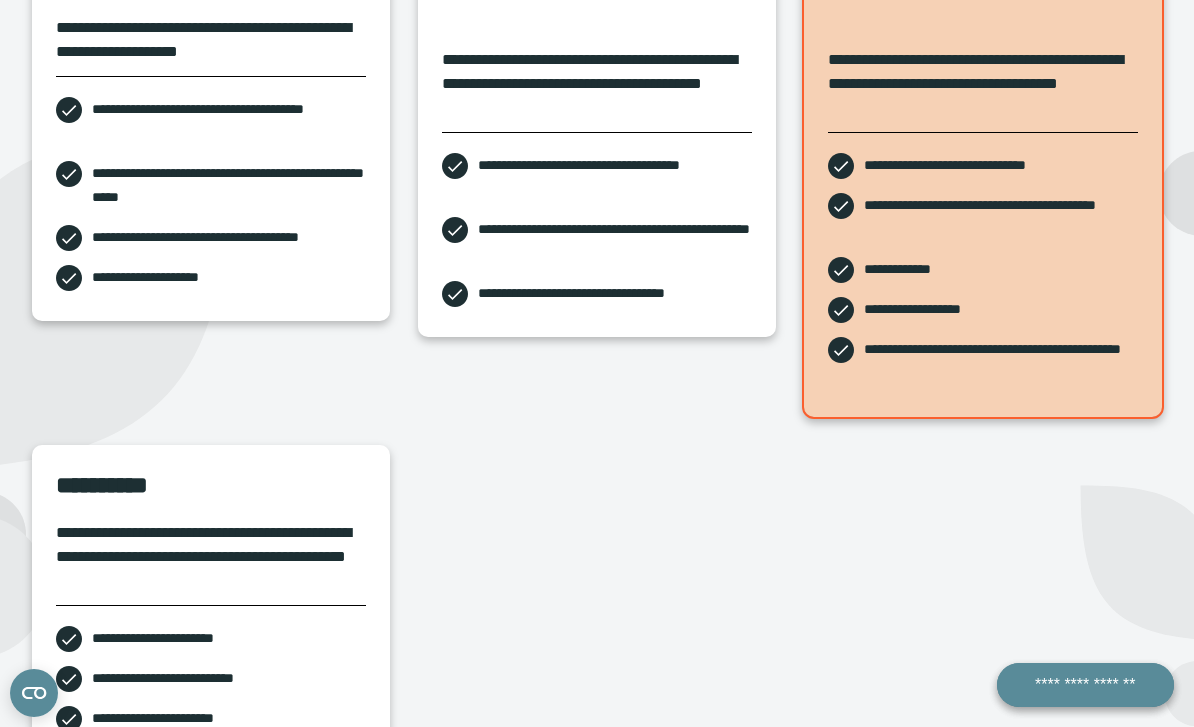 click on "**********" at bounding box center [597, 391] 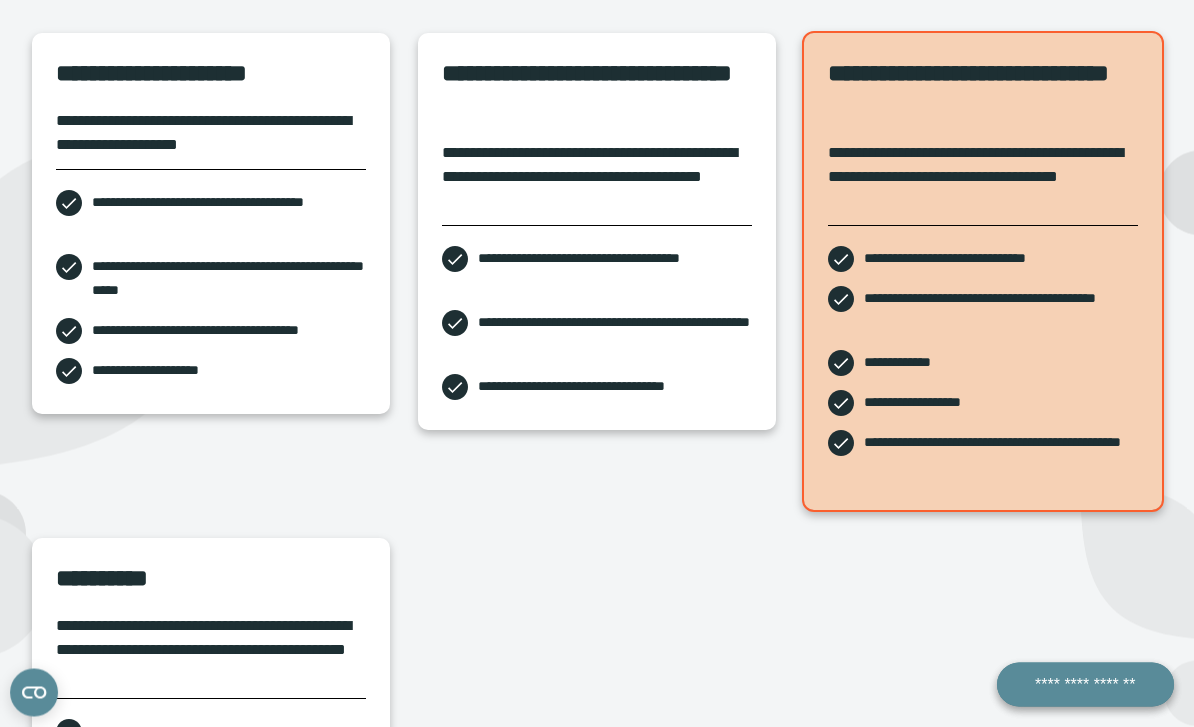 scroll, scrollTop: 376, scrollLeft: 0, axis: vertical 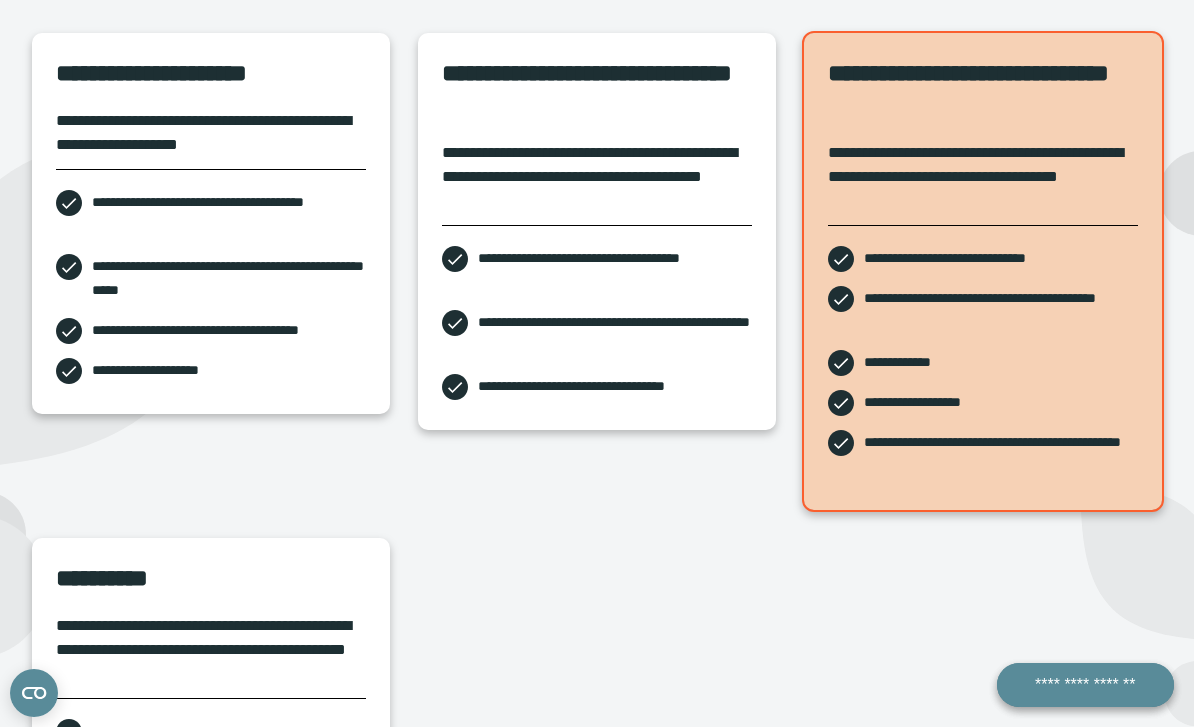 click on "**********" at bounding box center (983, 310) 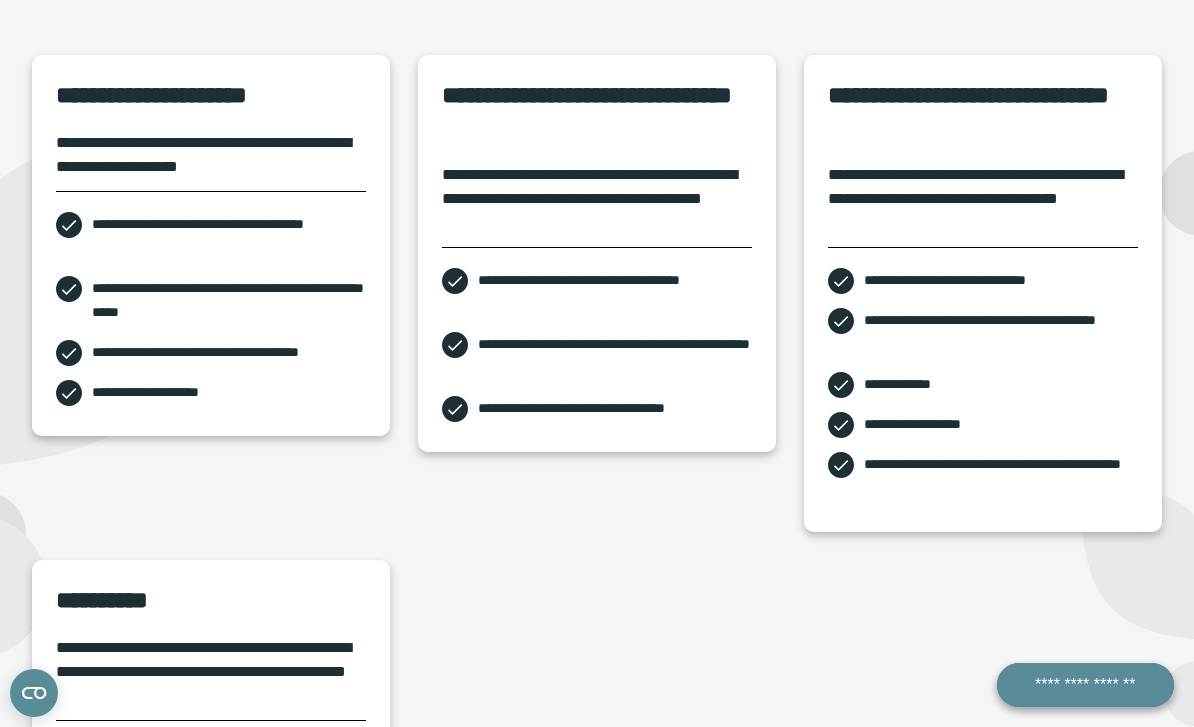 scroll, scrollTop: 350, scrollLeft: 0, axis: vertical 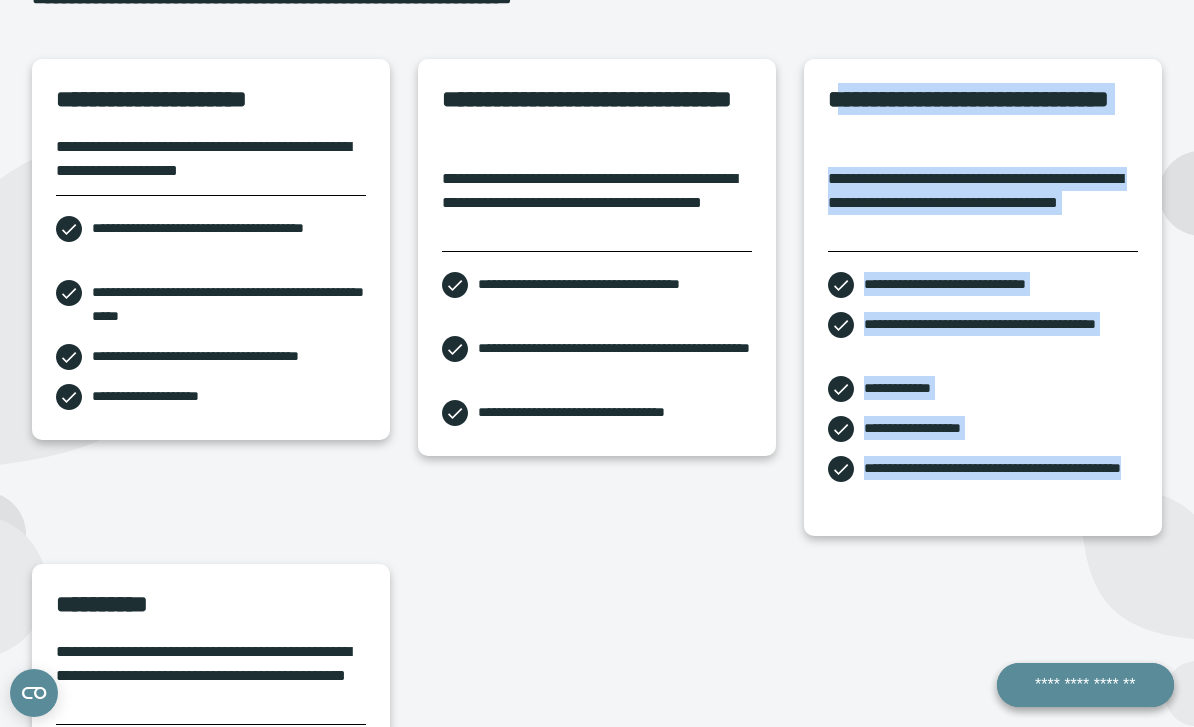 copy on "**********" 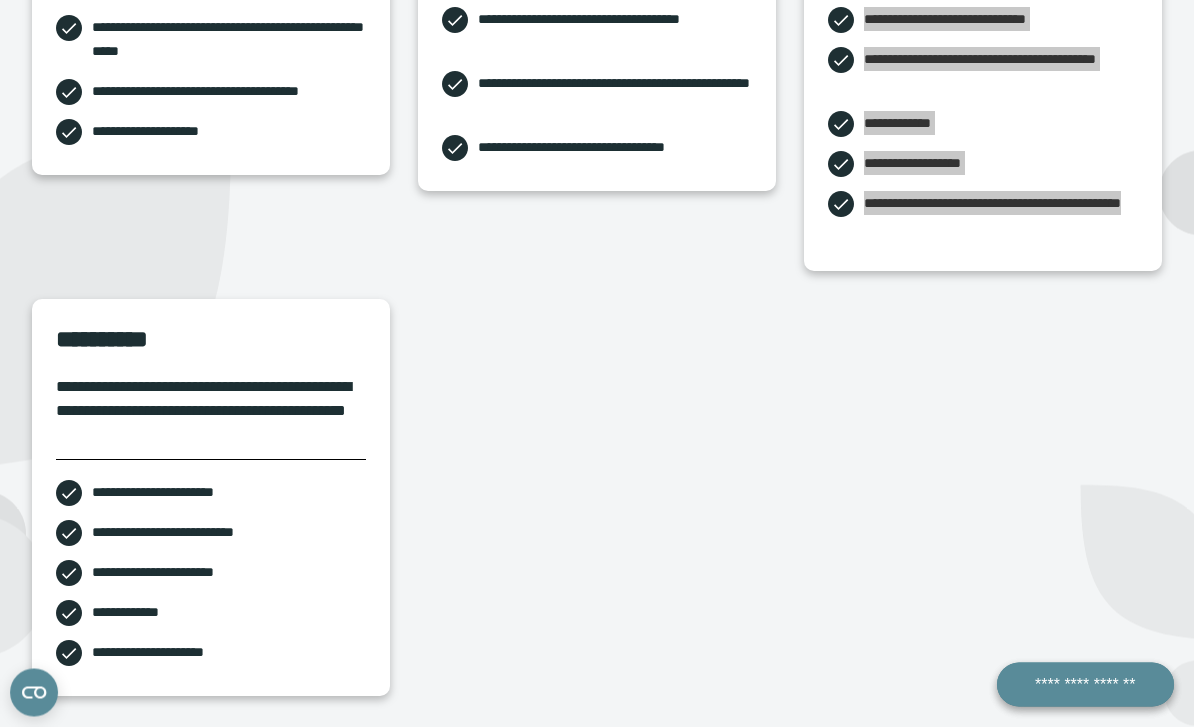 scroll, scrollTop: 615, scrollLeft: 0, axis: vertical 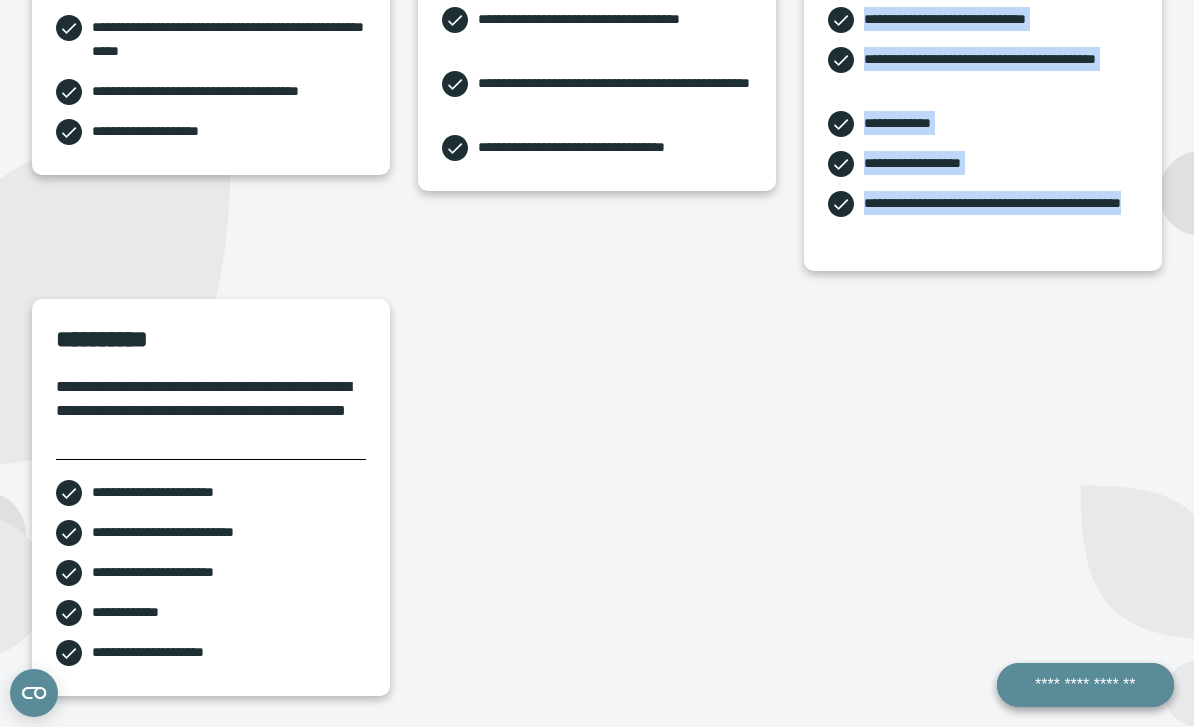 click on "**********" at bounding box center [211, 349] 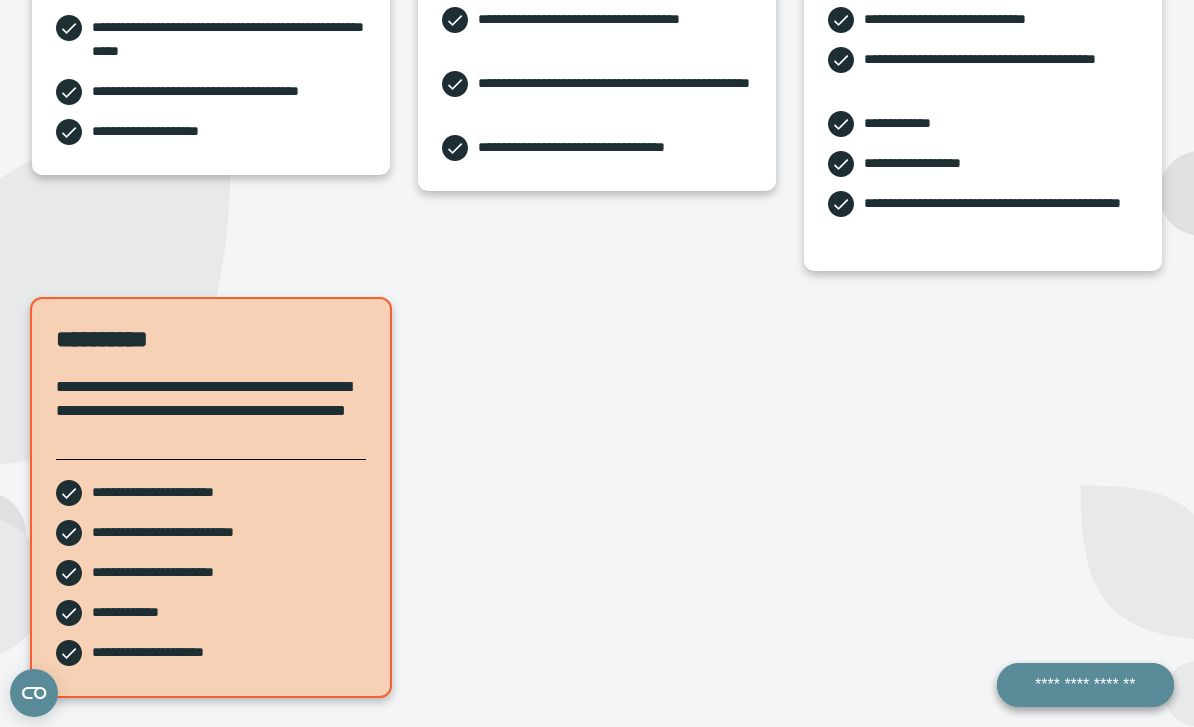 click on "**********" at bounding box center (211, 349) 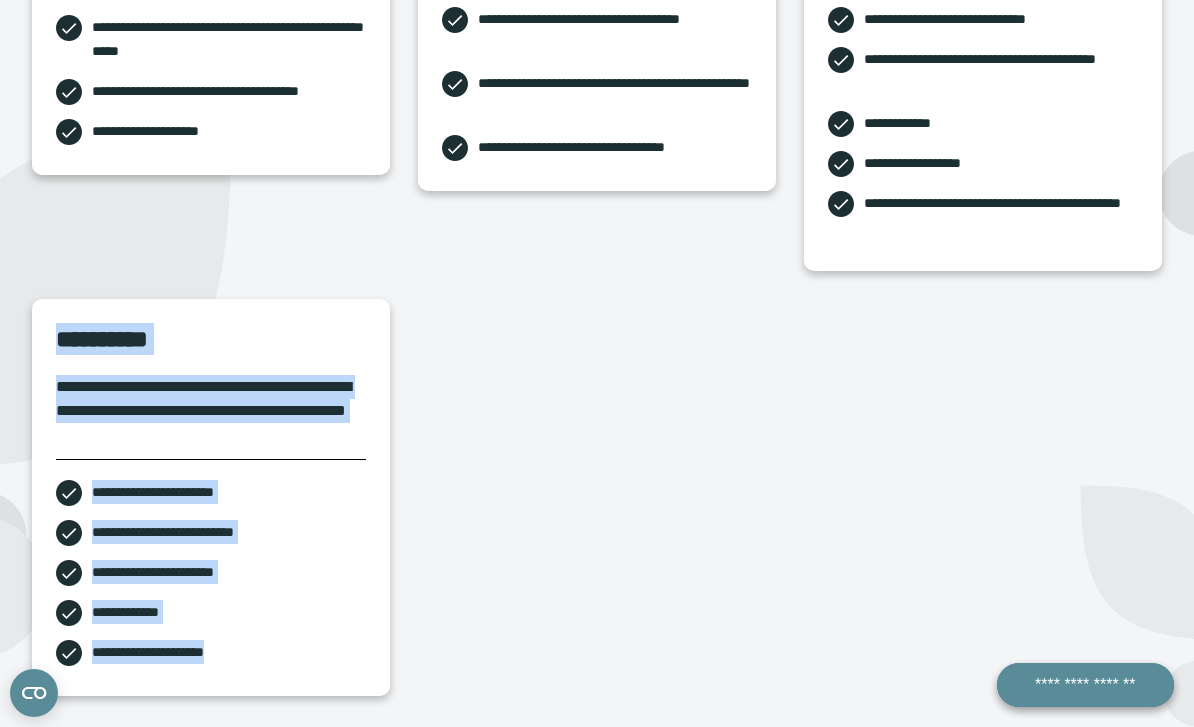 click on "**********" at bounding box center (211, 497) 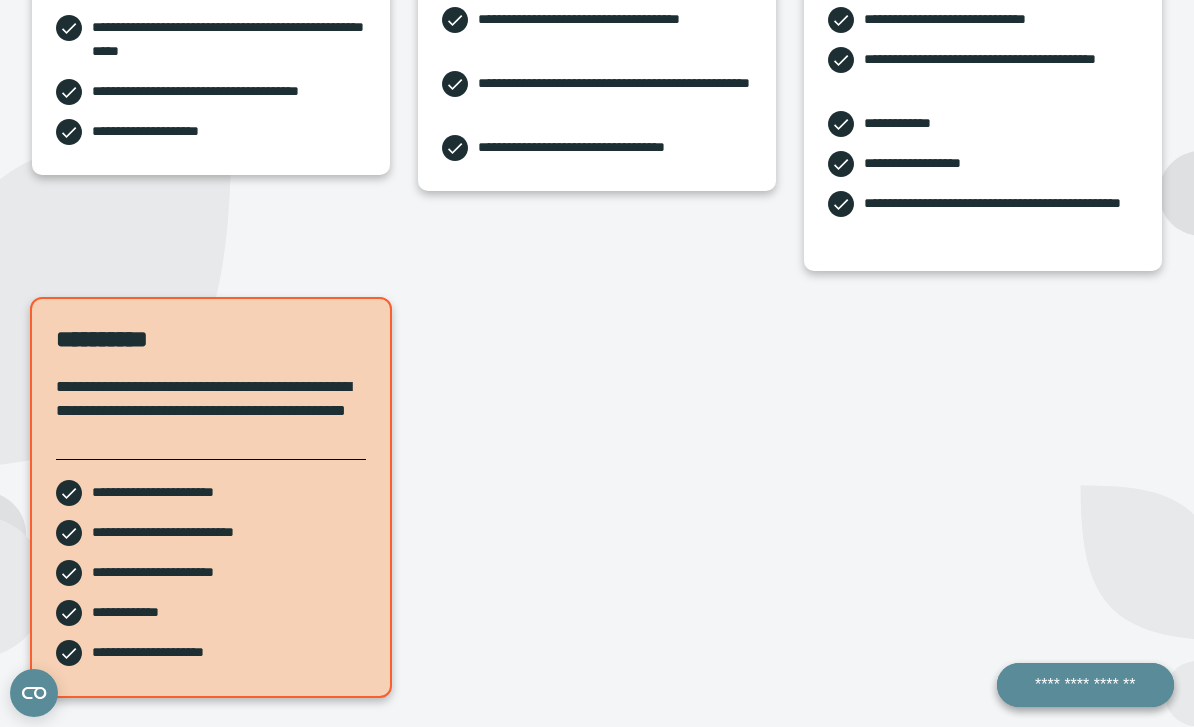 click on "**********" at bounding box center (211, 497) 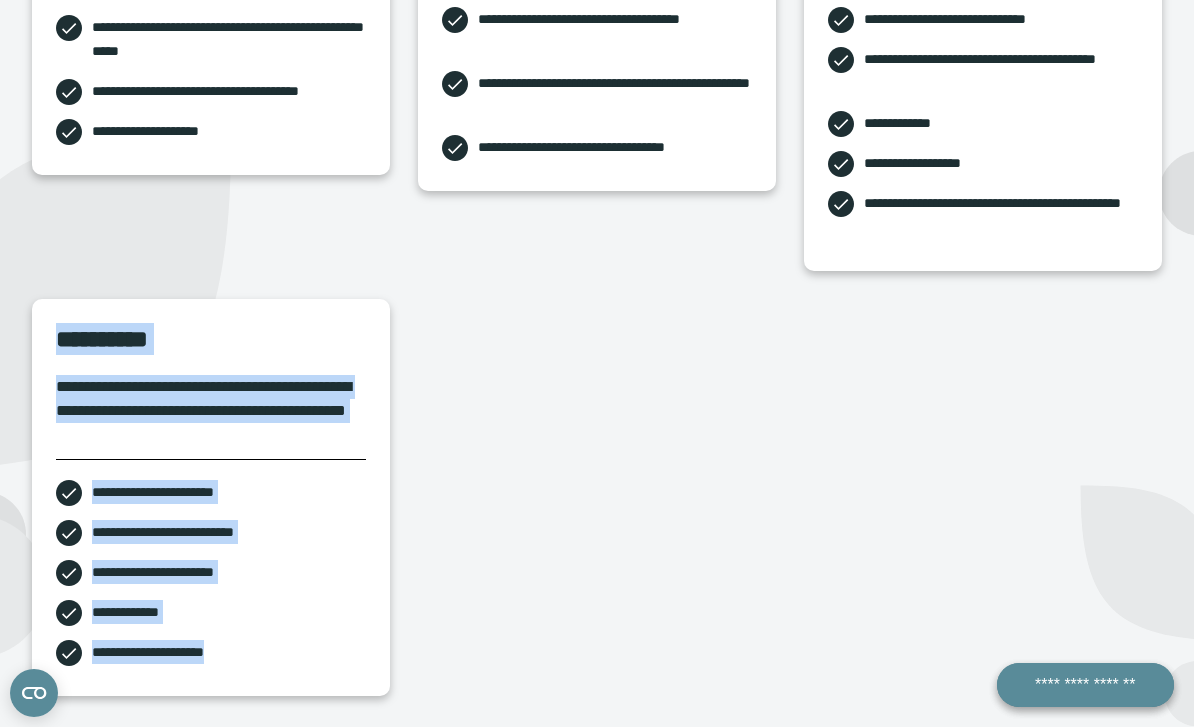 click on "**********" at bounding box center (597, 245) 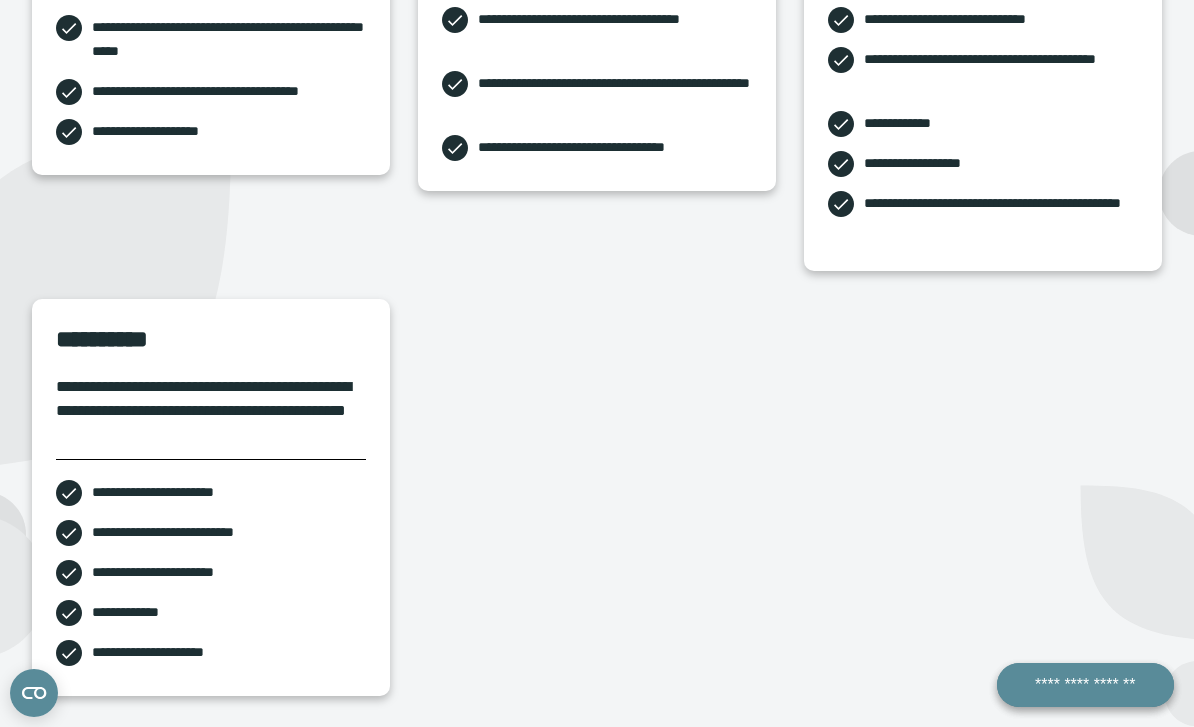 click on "**********" at bounding box center [597, 245] 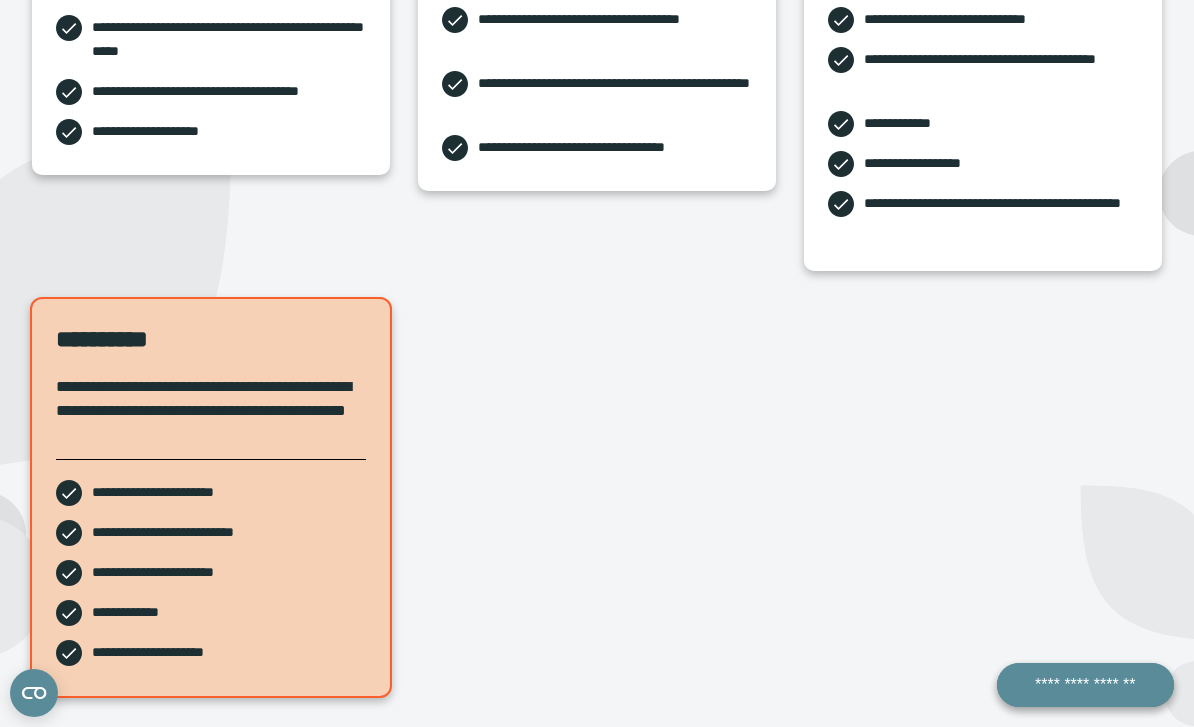 click on "**********" at bounding box center (597, 245) 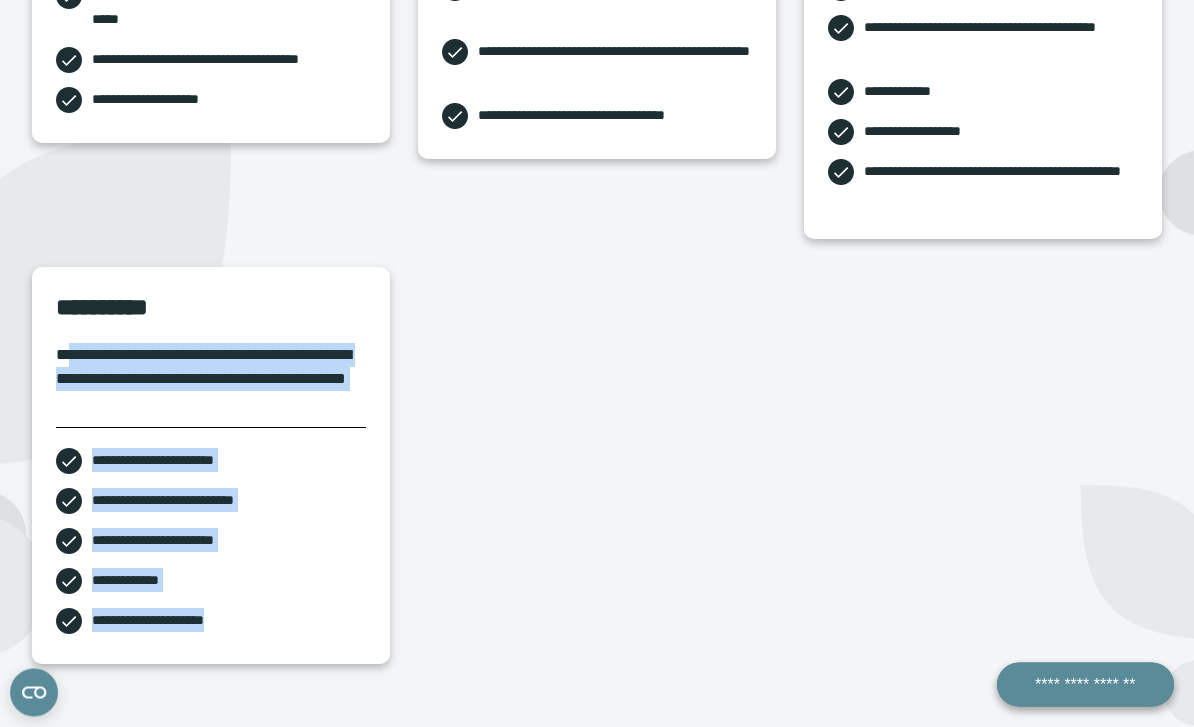 scroll, scrollTop: 647, scrollLeft: 0, axis: vertical 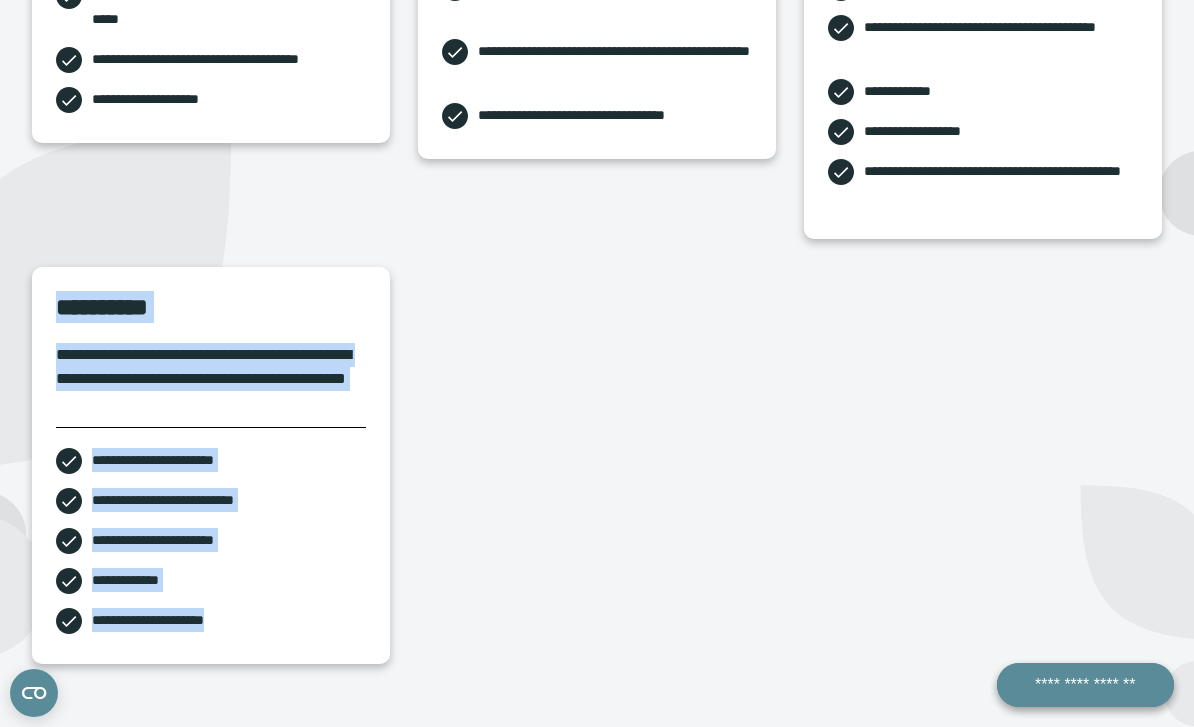 copy on "**********" 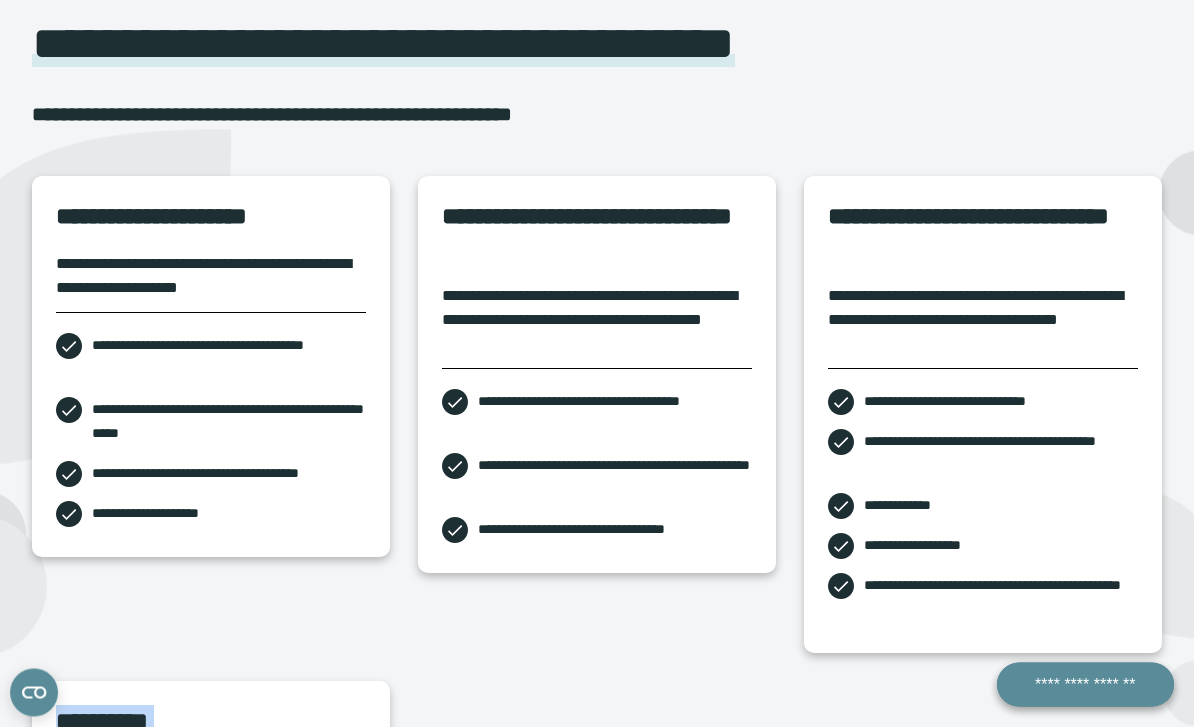 scroll, scrollTop: 233, scrollLeft: 0, axis: vertical 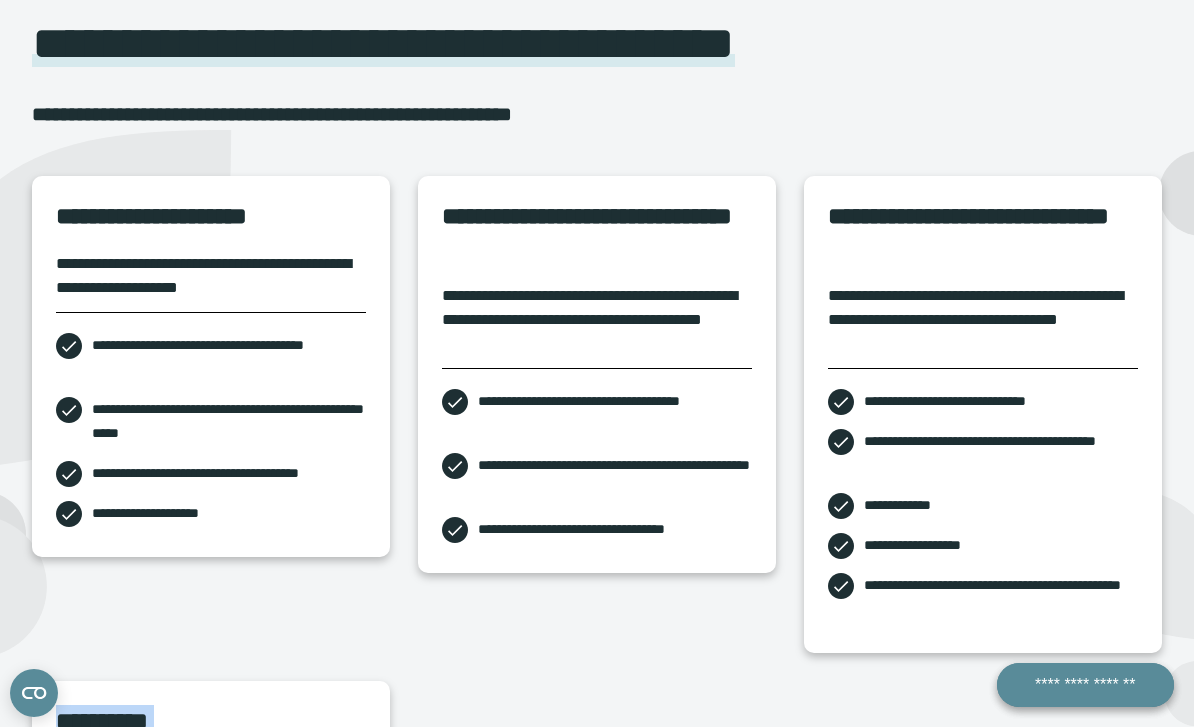 click on "**********" at bounding box center [211, 226] 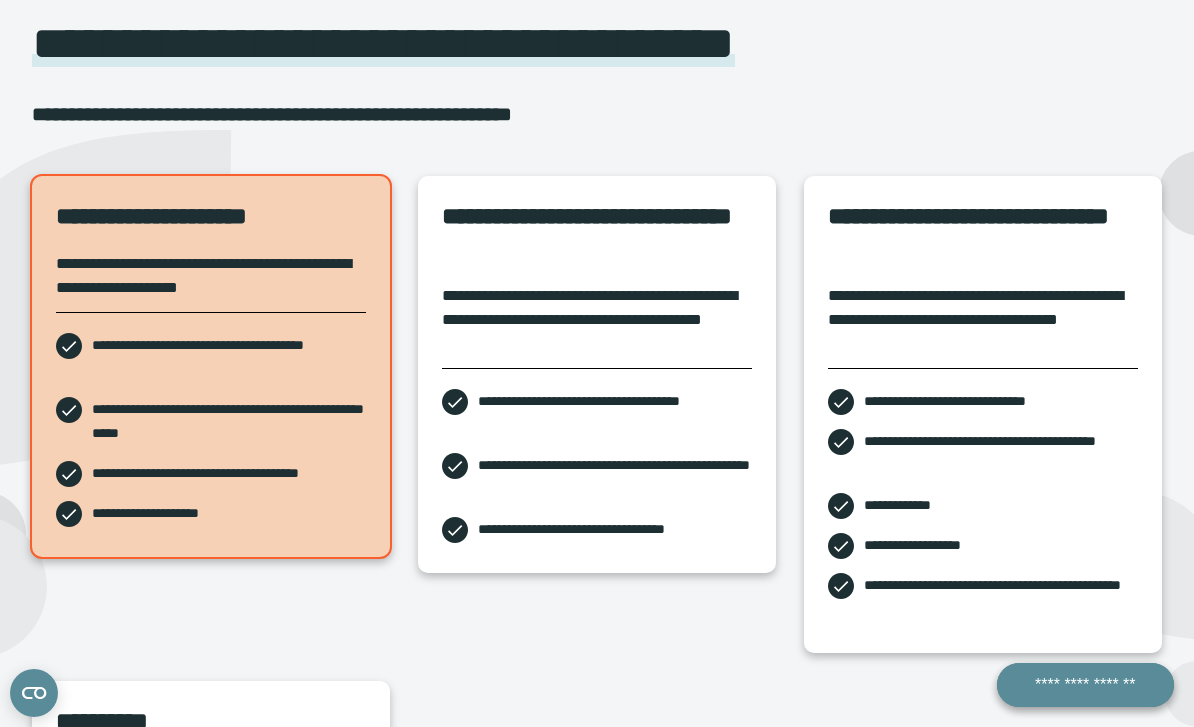 click on "**********" at bounding box center (597, 606) 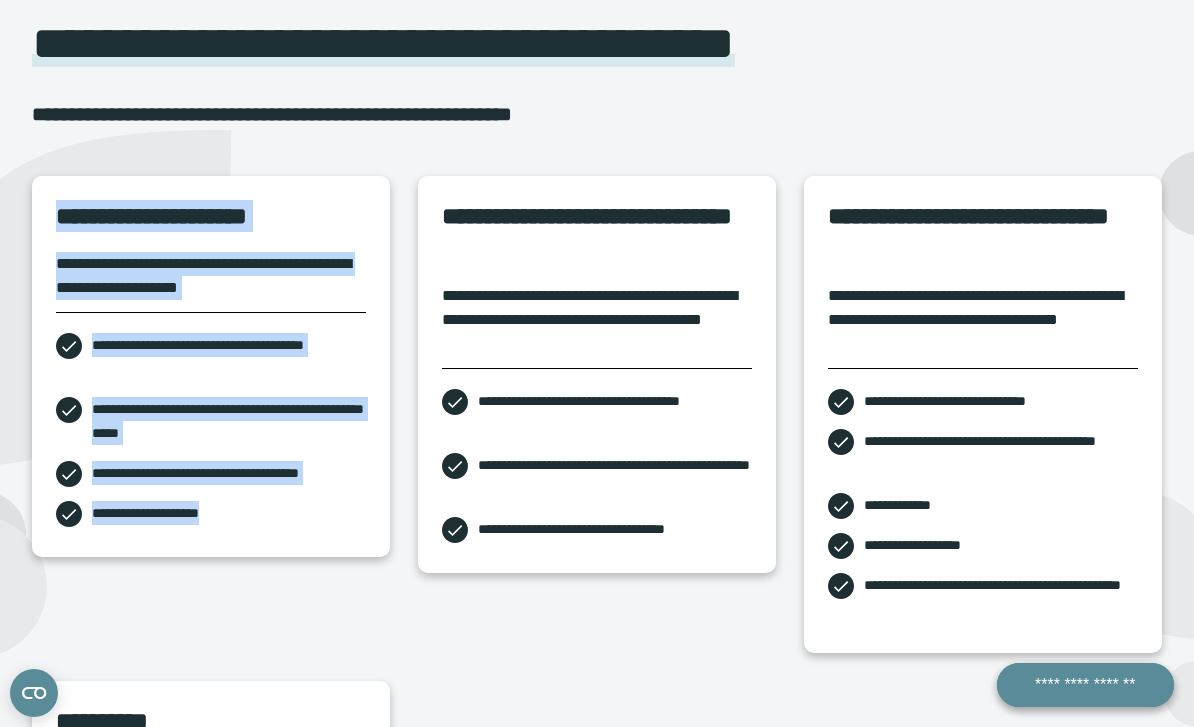 copy on "**********" 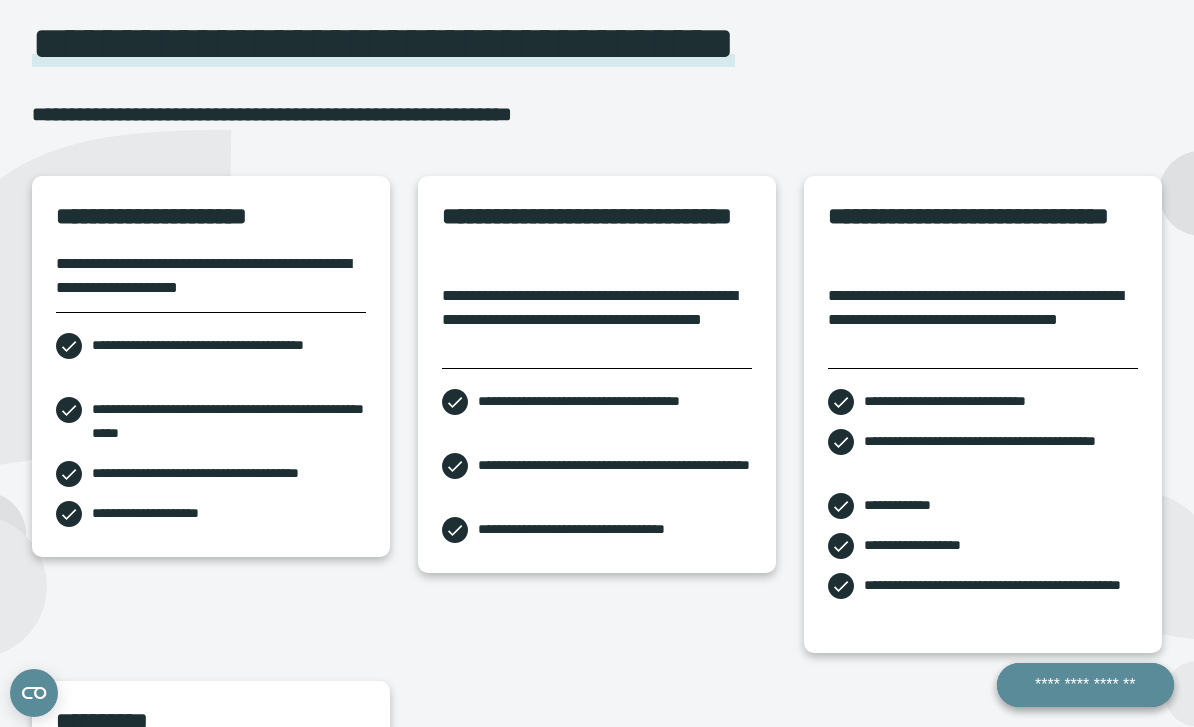 click on "**********" at bounding box center (597, 242) 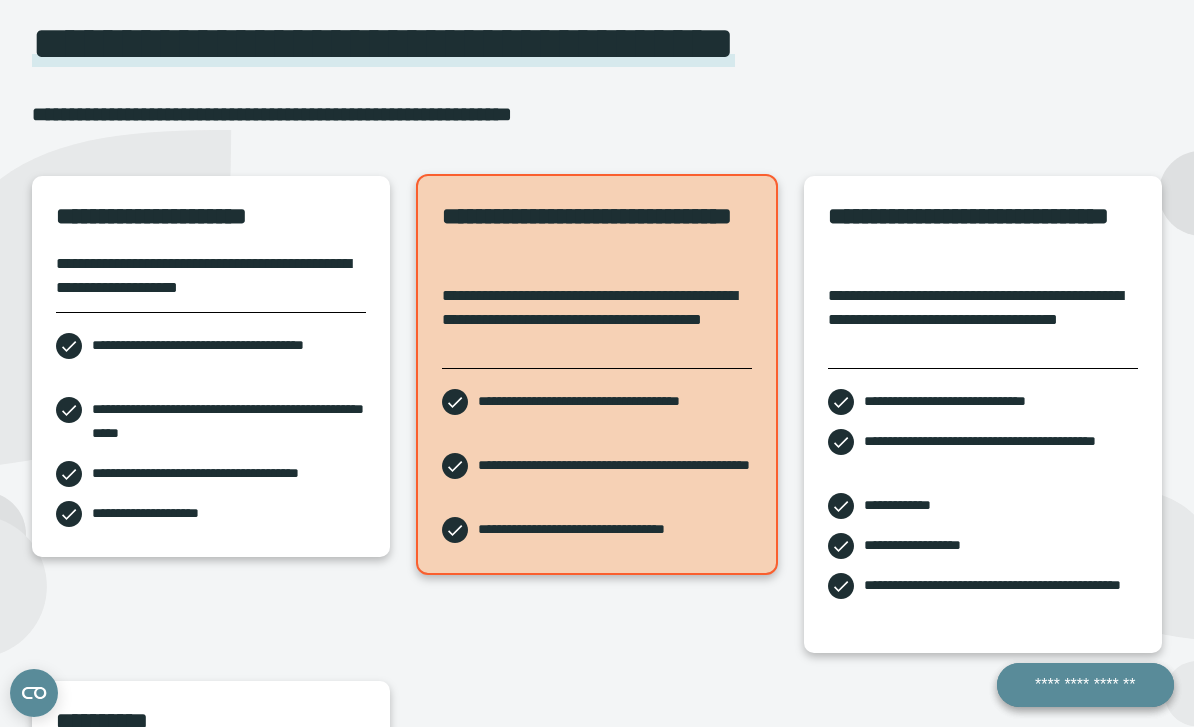 click on "**********" at bounding box center (597, 606) 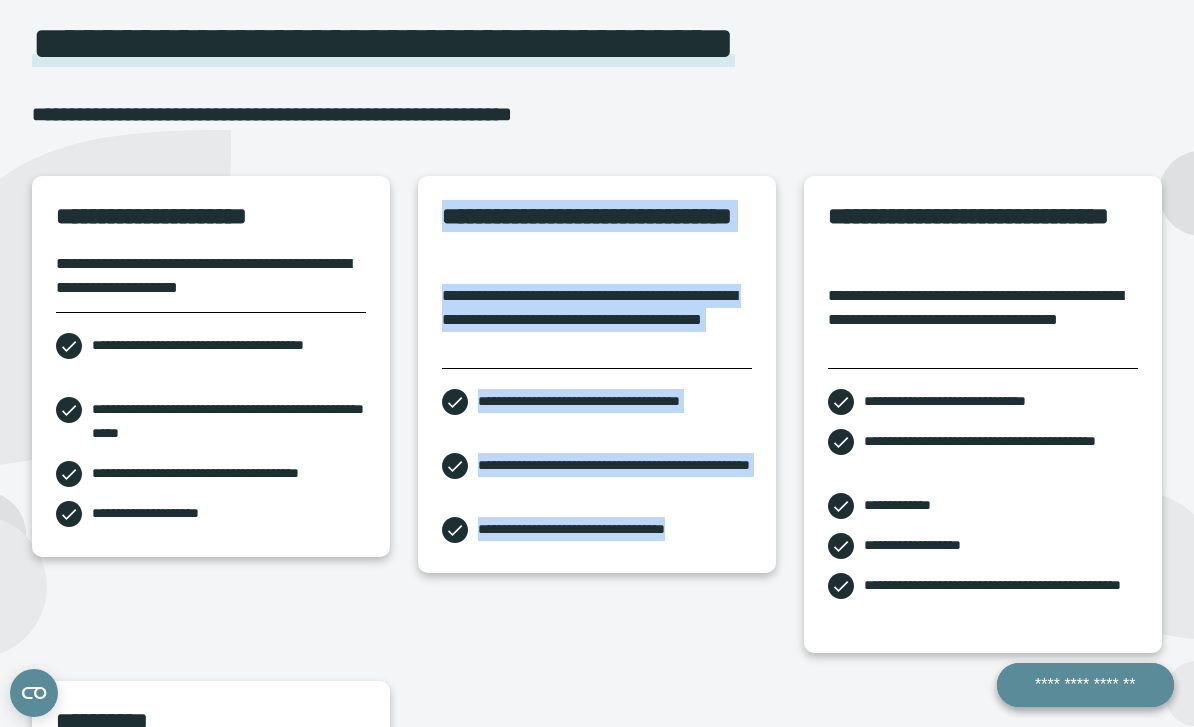 copy on "**********" 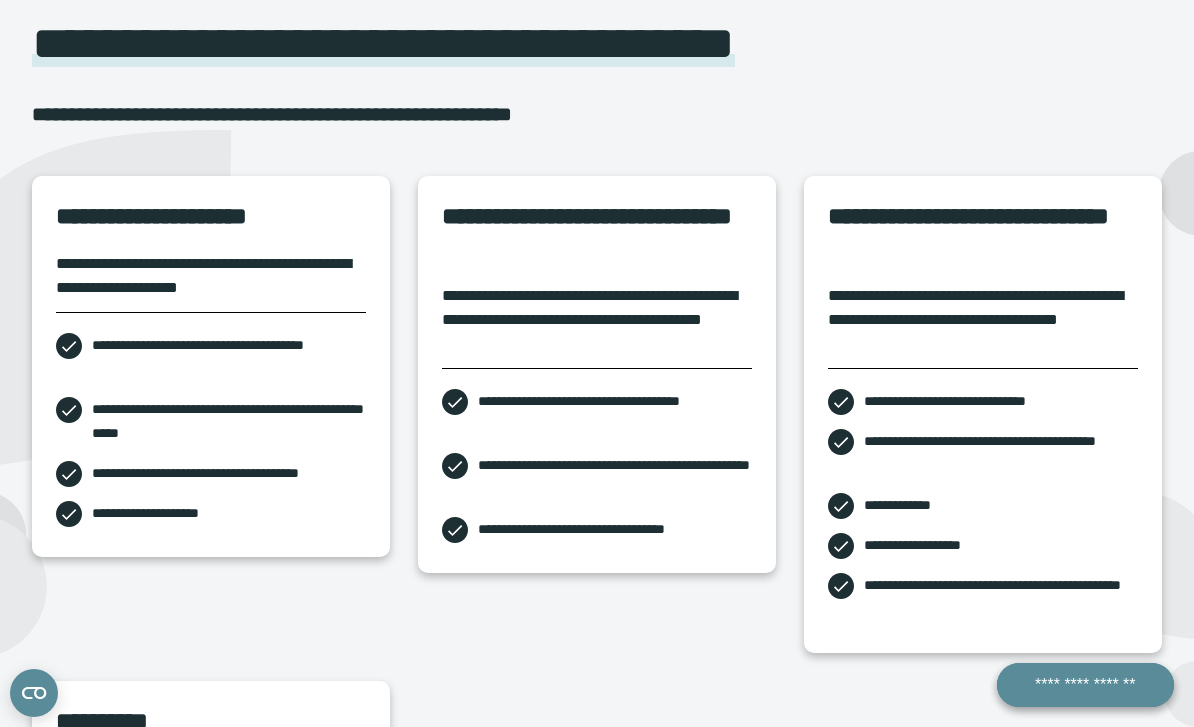 click on "**********" at bounding box center [983, 242] 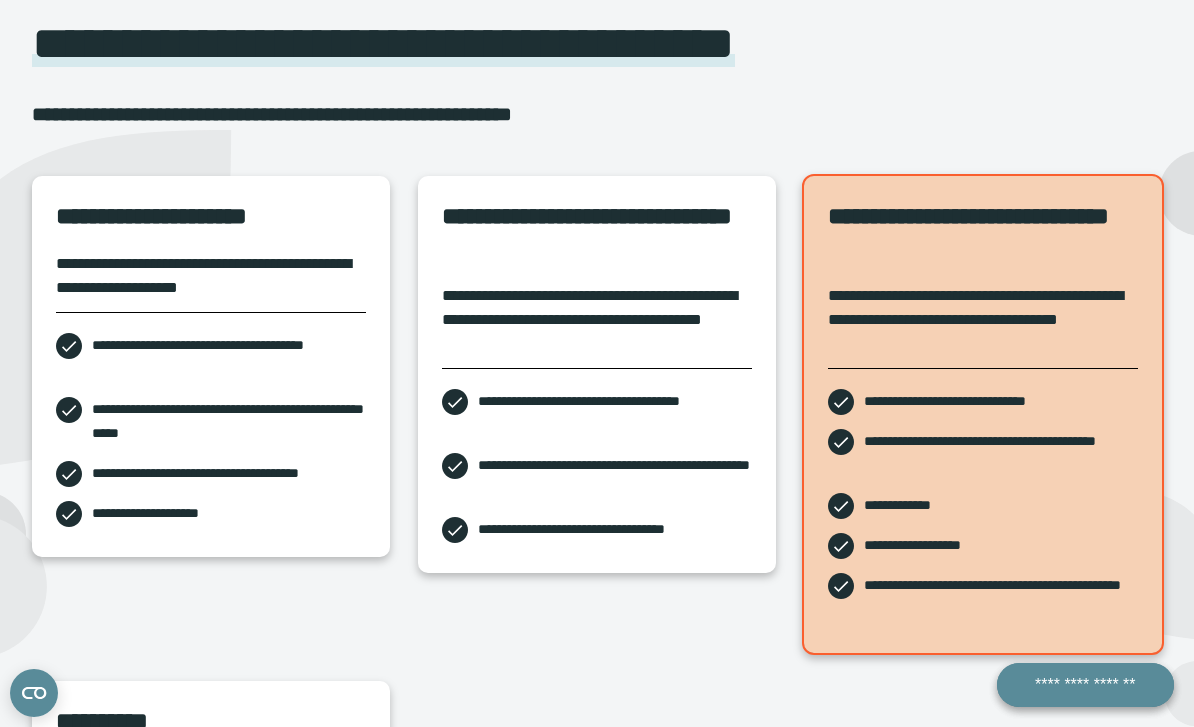 click on "**********" at bounding box center [597, 606] 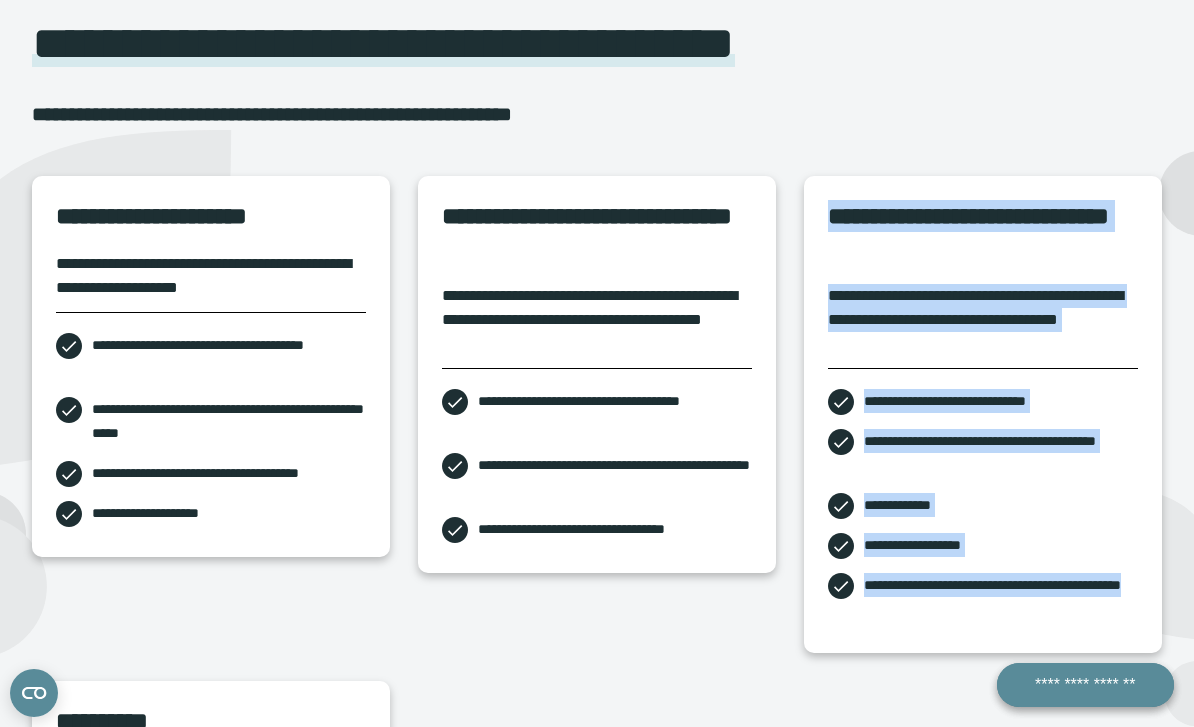 copy on "**********" 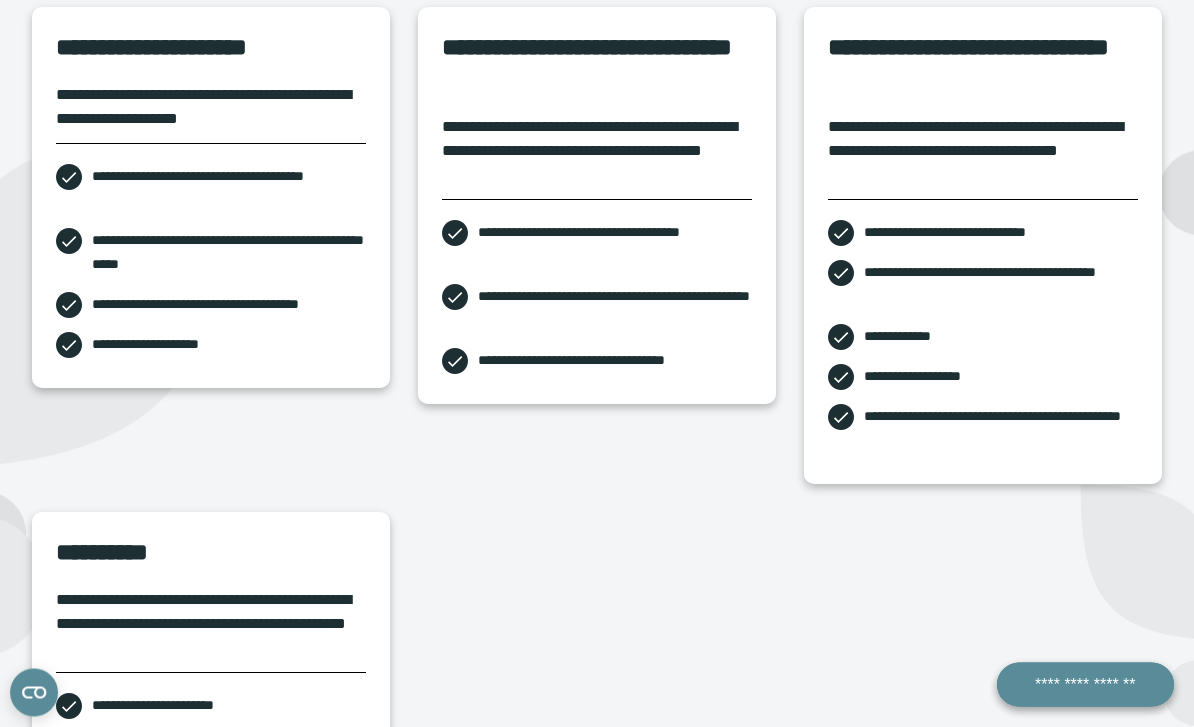 scroll, scrollTop: 402, scrollLeft: 0, axis: vertical 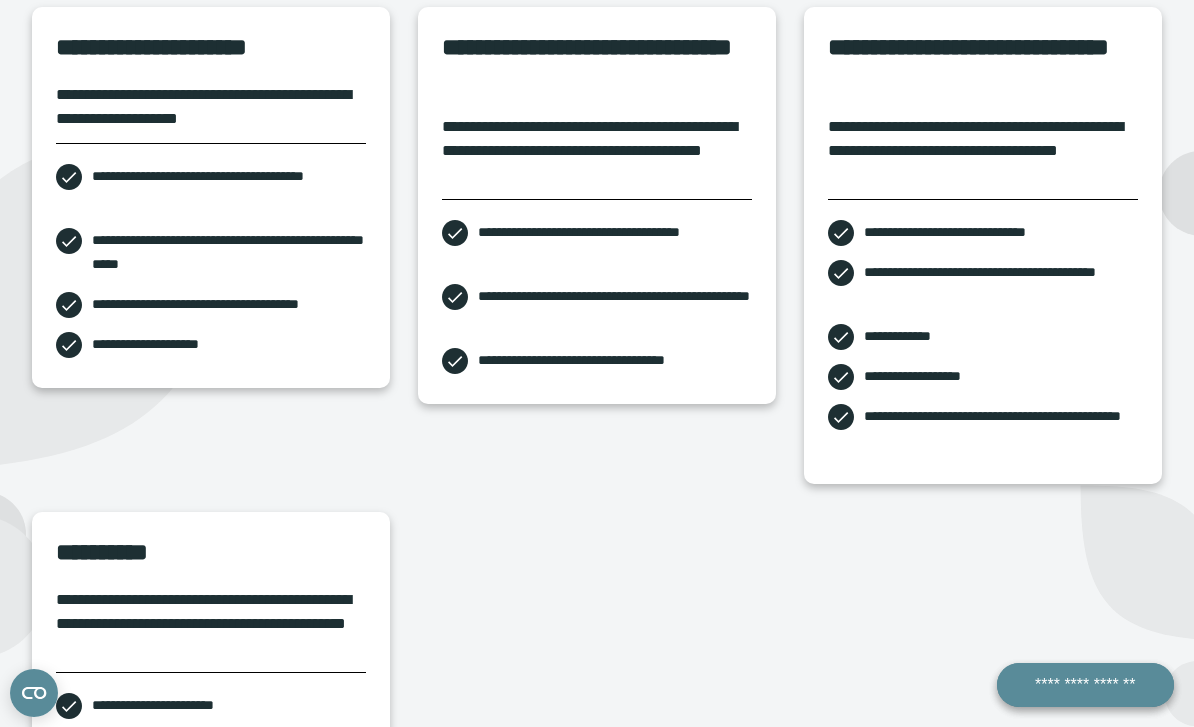 click on "**********" at bounding box center [983, 336] 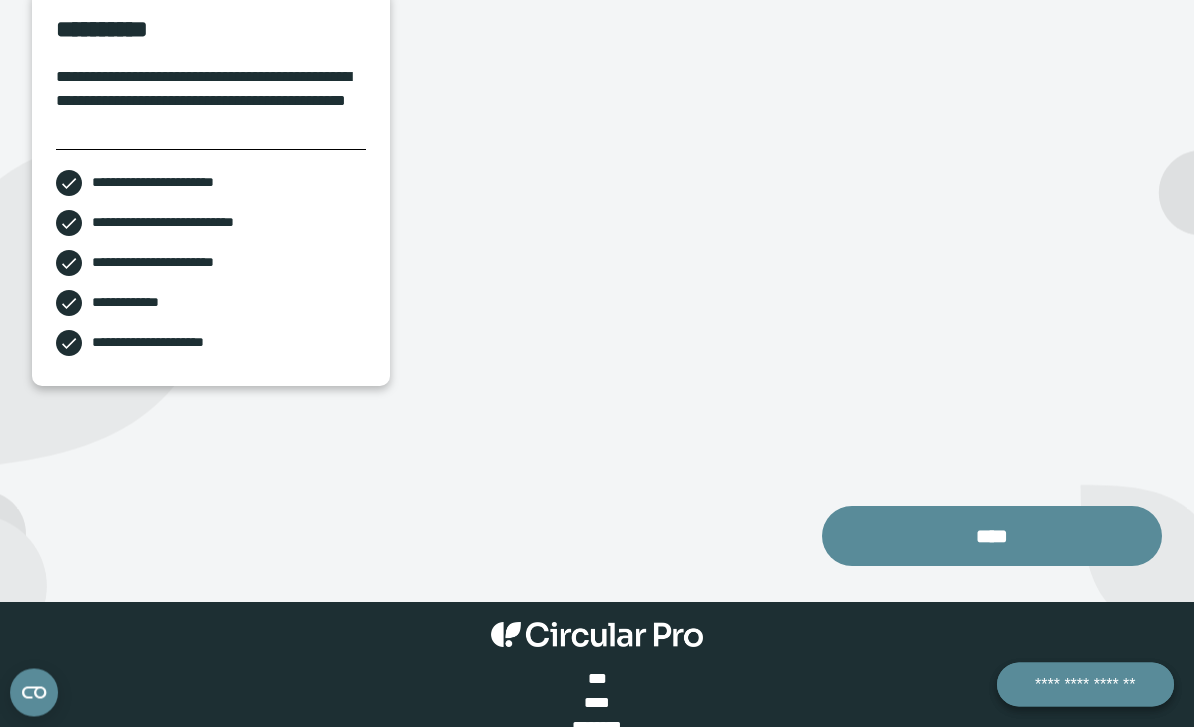 scroll, scrollTop: 989, scrollLeft: 0, axis: vertical 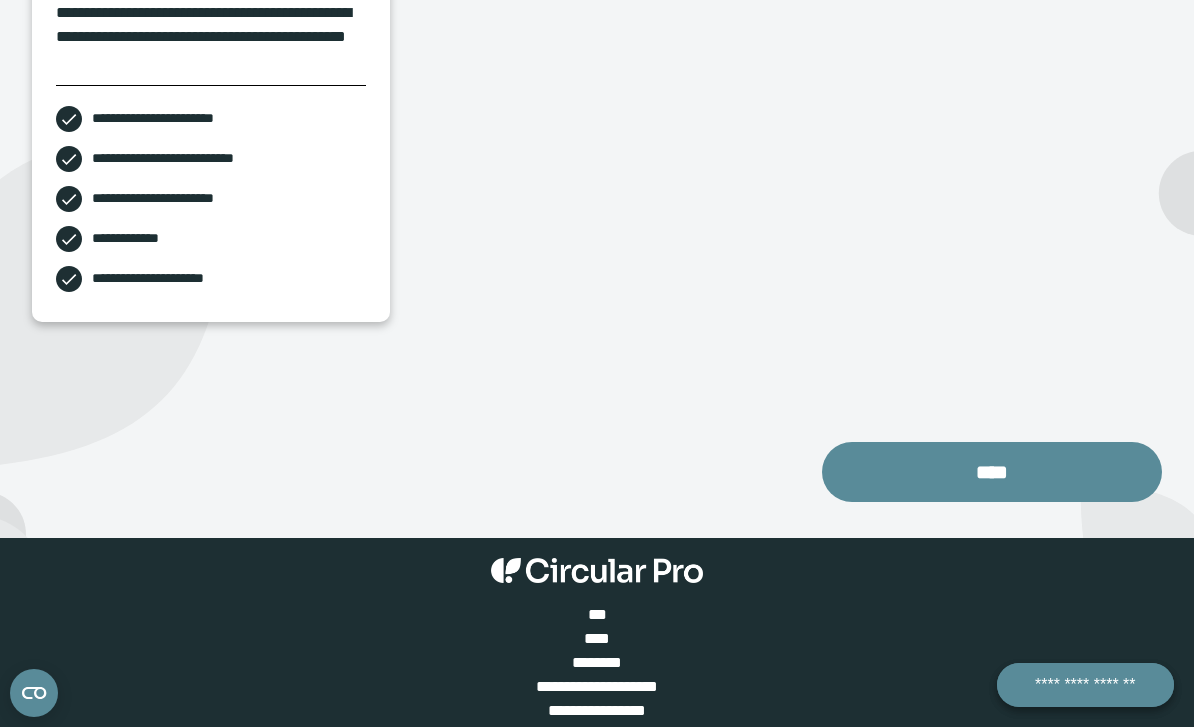 click on "****" at bounding box center (992, 472) 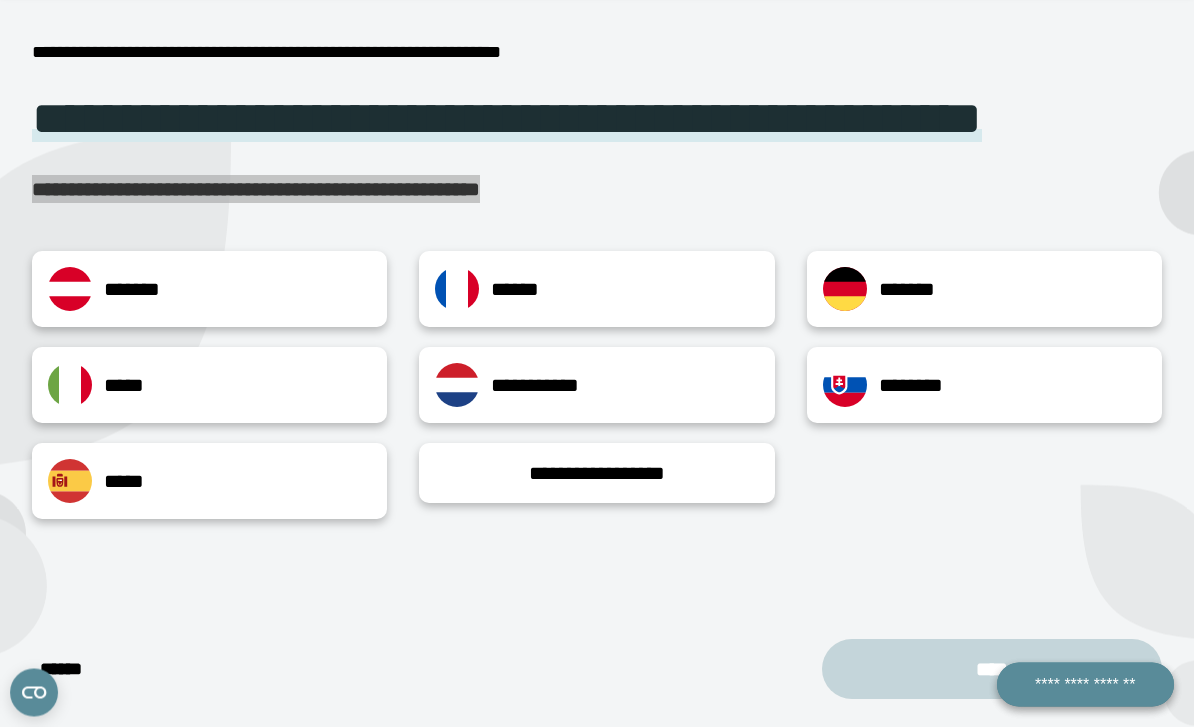 scroll, scrollTop: 158, scrollLeft: 0, axis: vertical 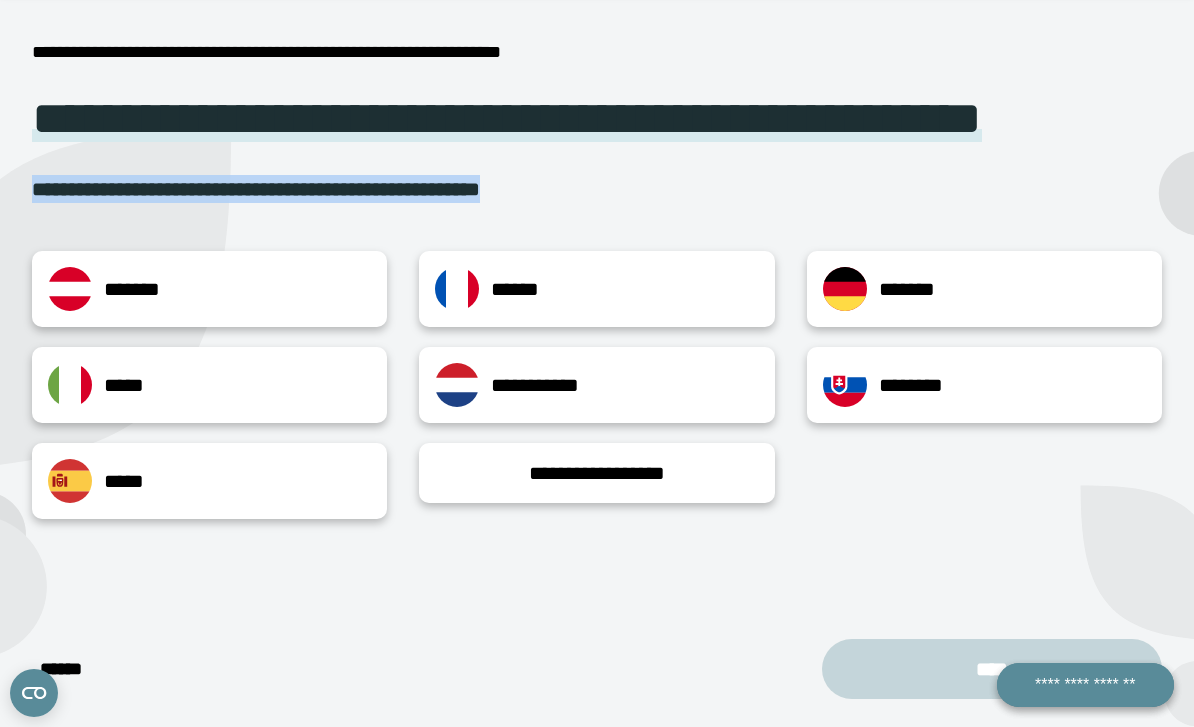 click on "*******" at bounding box center [209, 289] 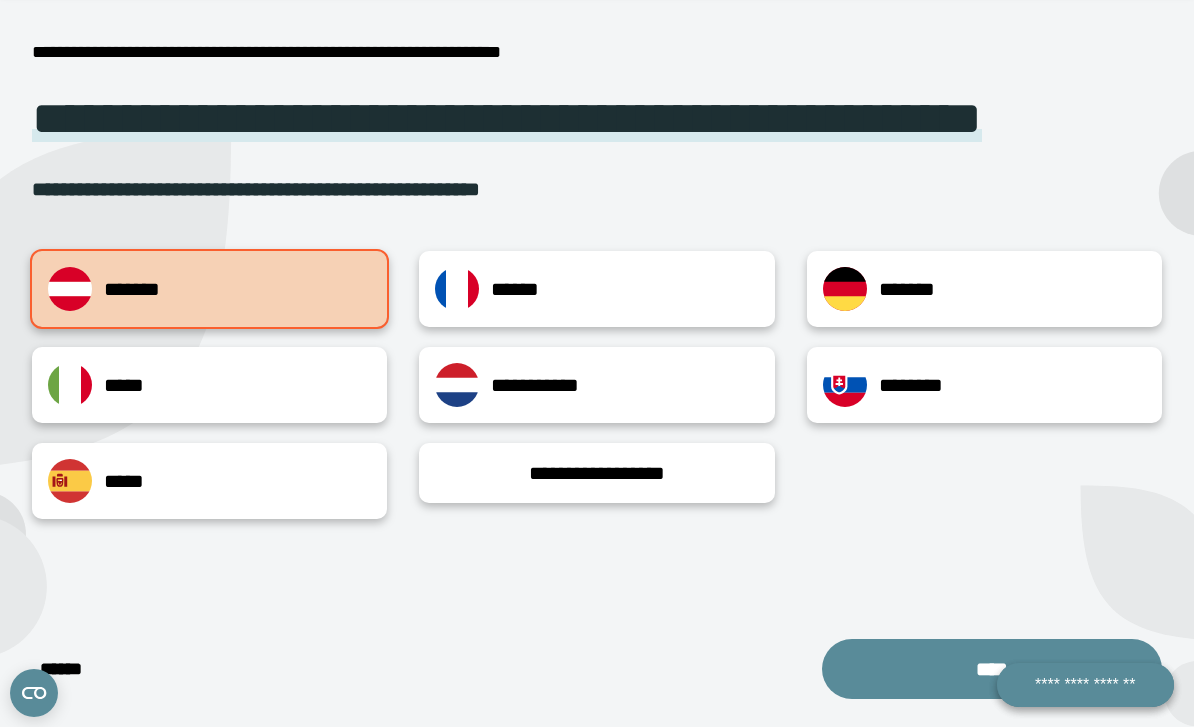 click on "********" at bounding box center [984, 385] 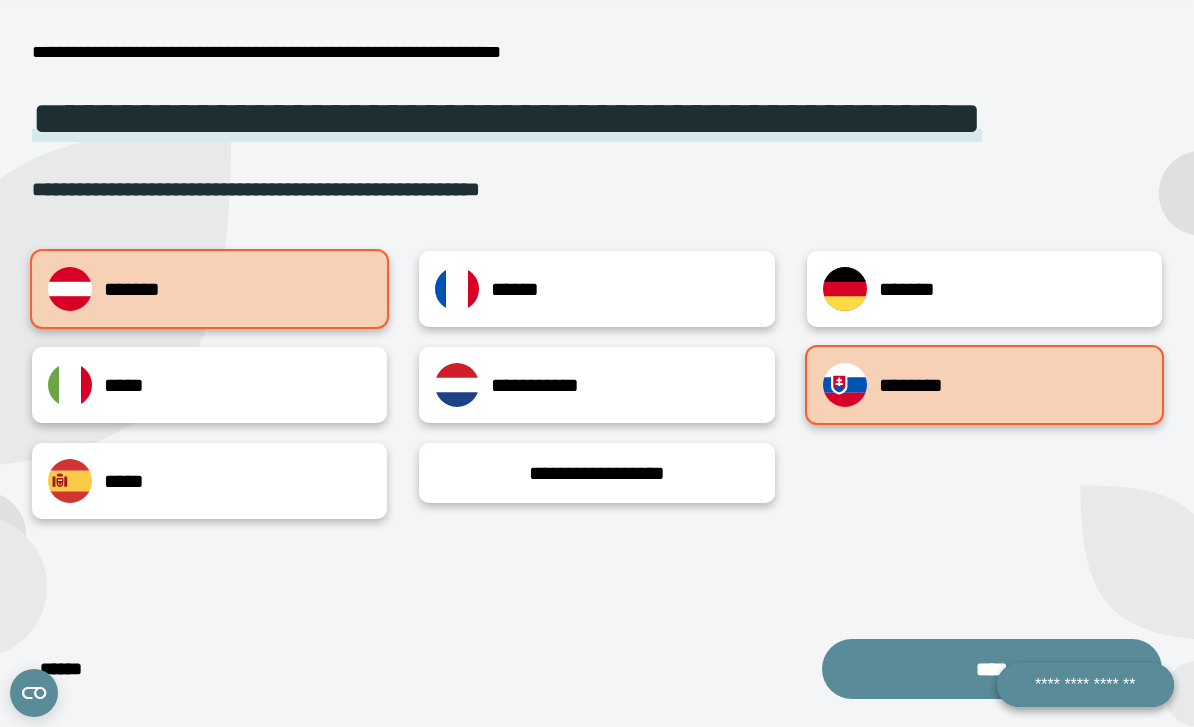 click on "**********" at bounding box center [596, 473] 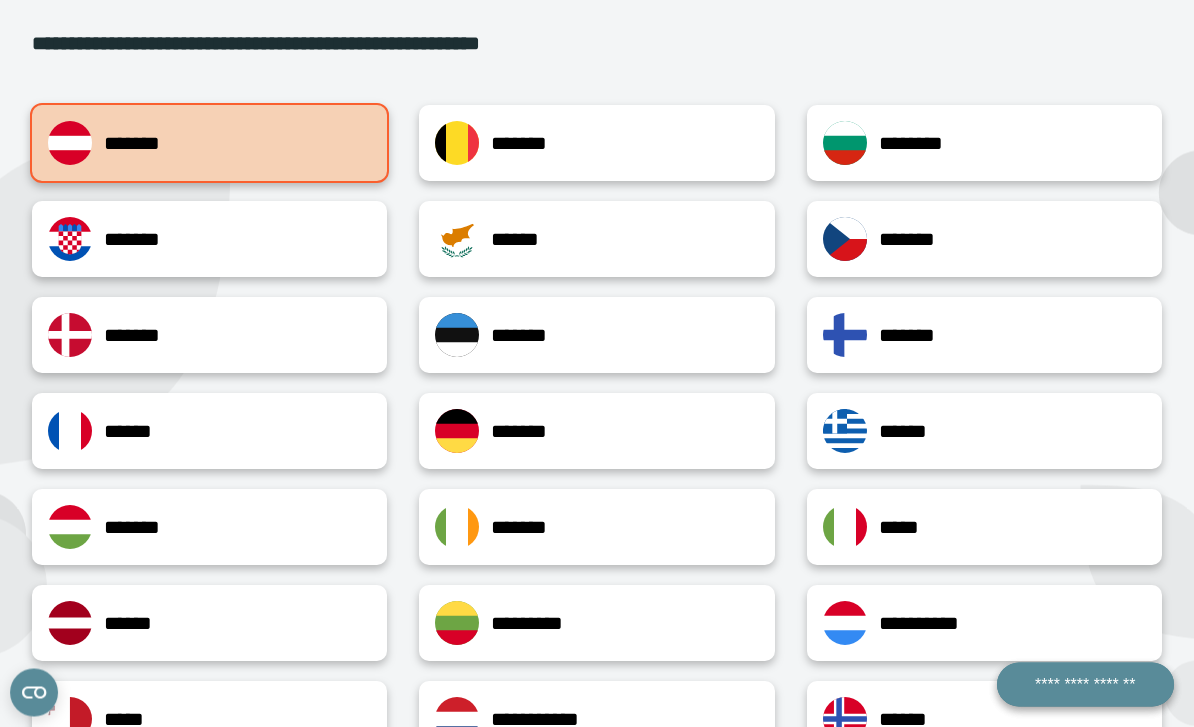 scroll, scrollTop: 308, scrollLeft: 0, axis: vertical 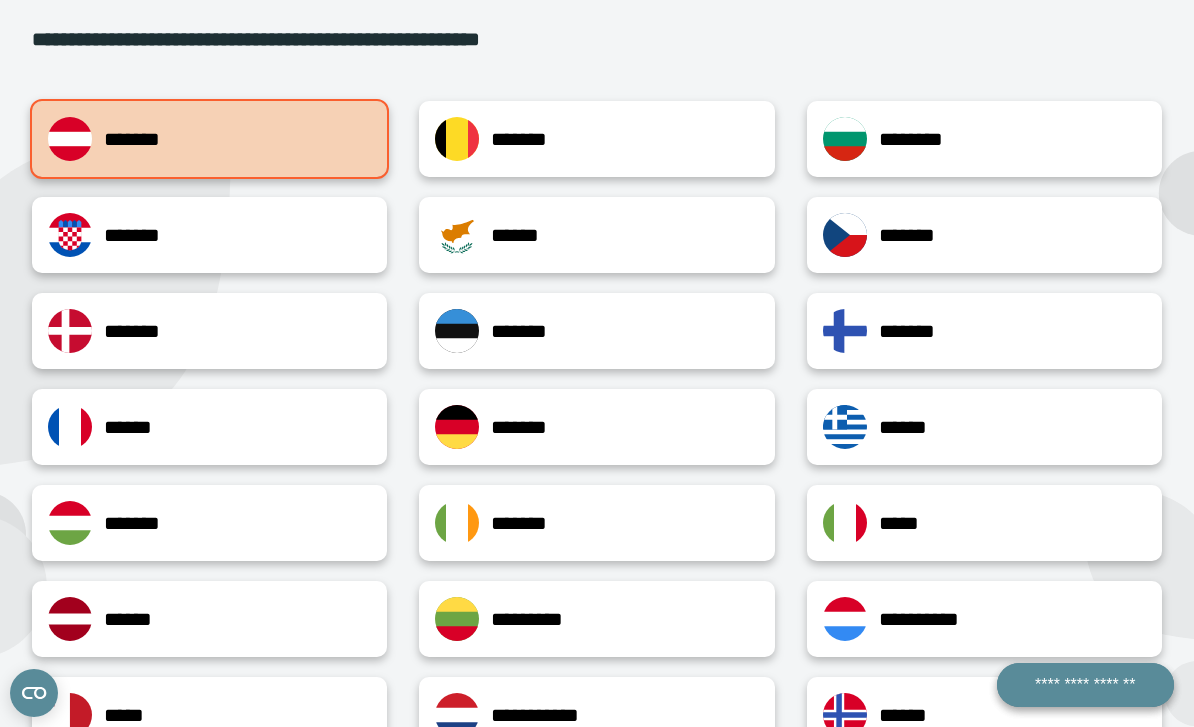 click on "*******" at bounding box center [209, 235] 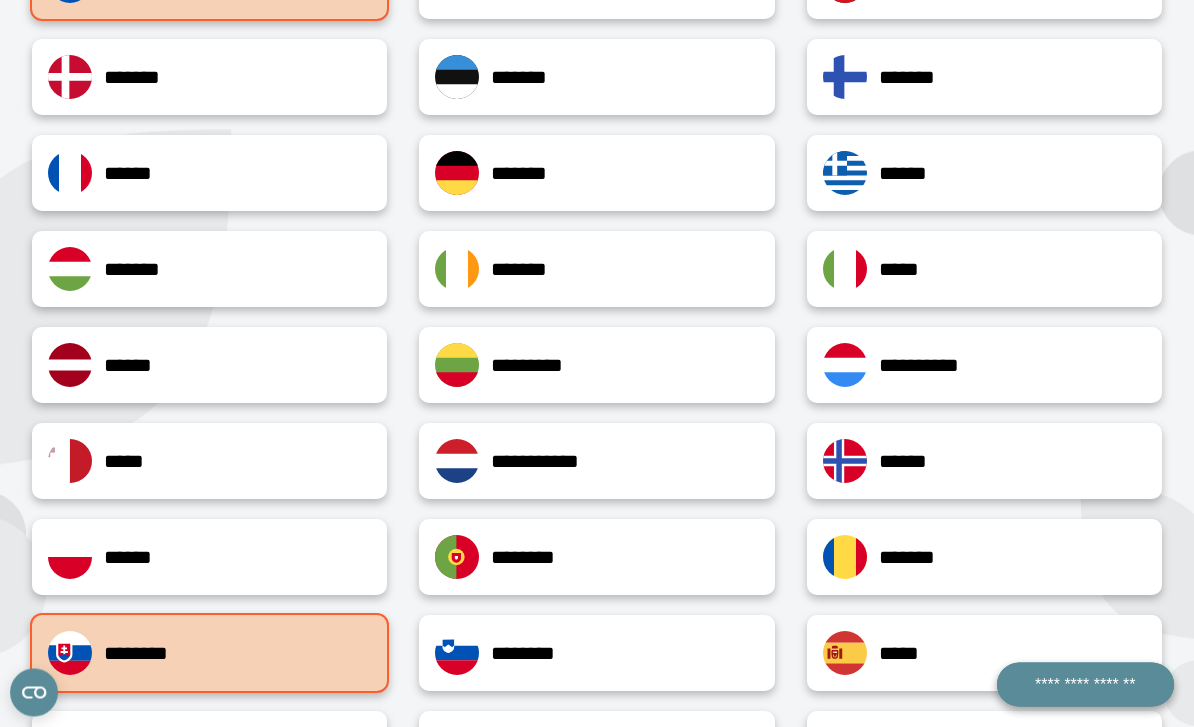scroll, scrollTop: 562, scrollLeft: 0, axis: vertical 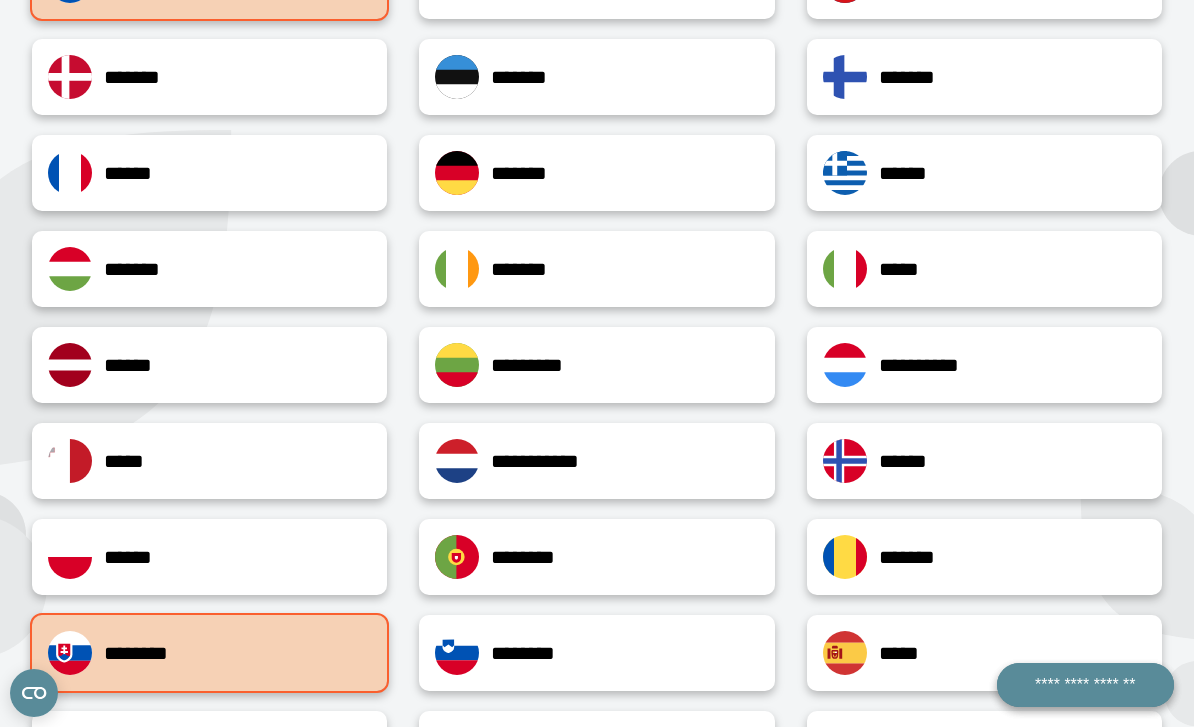 click on "*******" at bounding box center [209, 269] 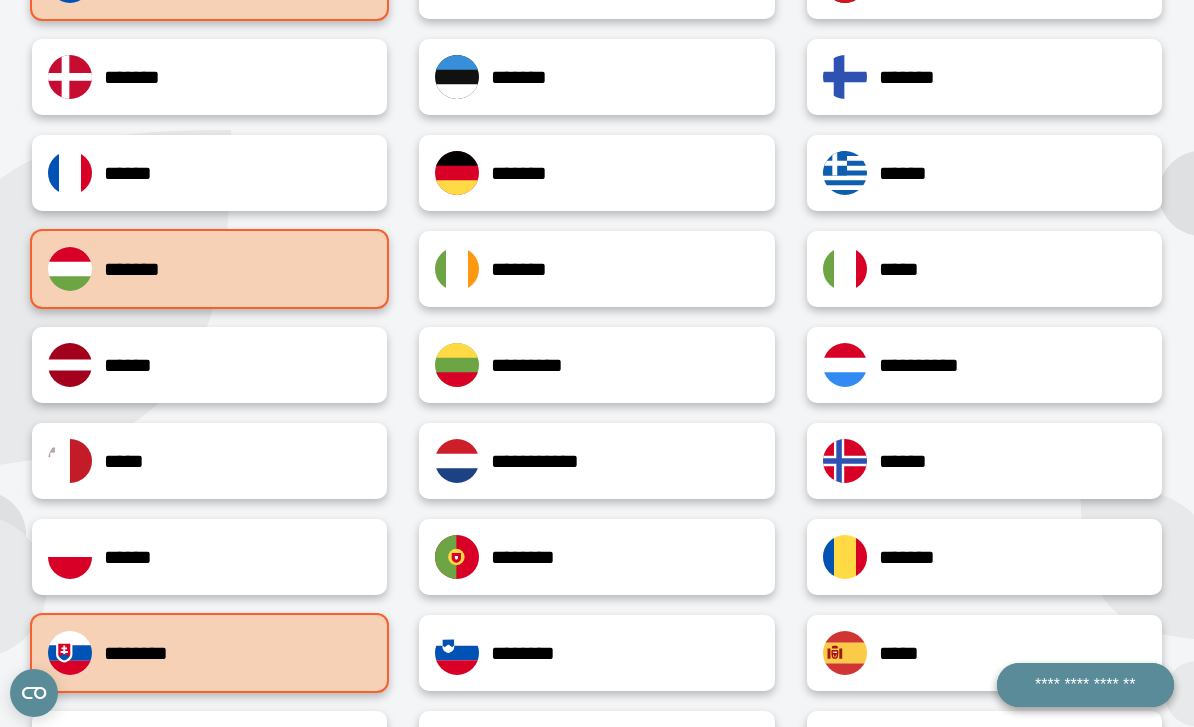 click on "******" at bounding box center [209, 557] 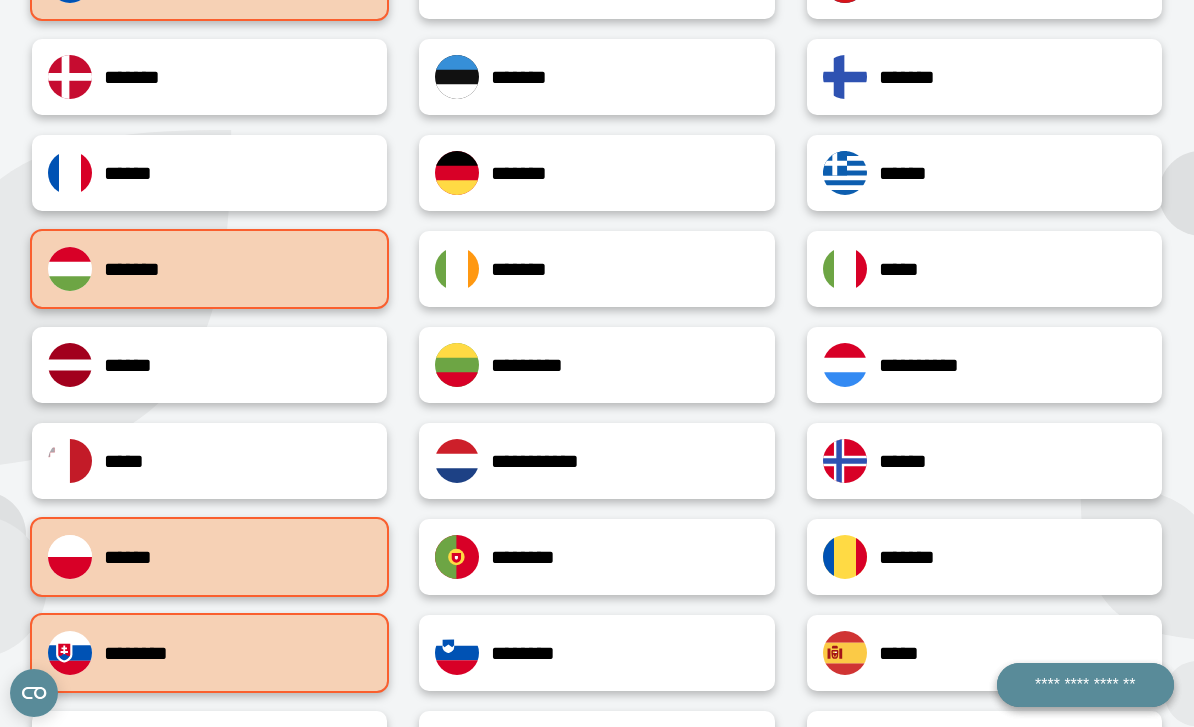 click on "********" at bounding box center [596, 653] 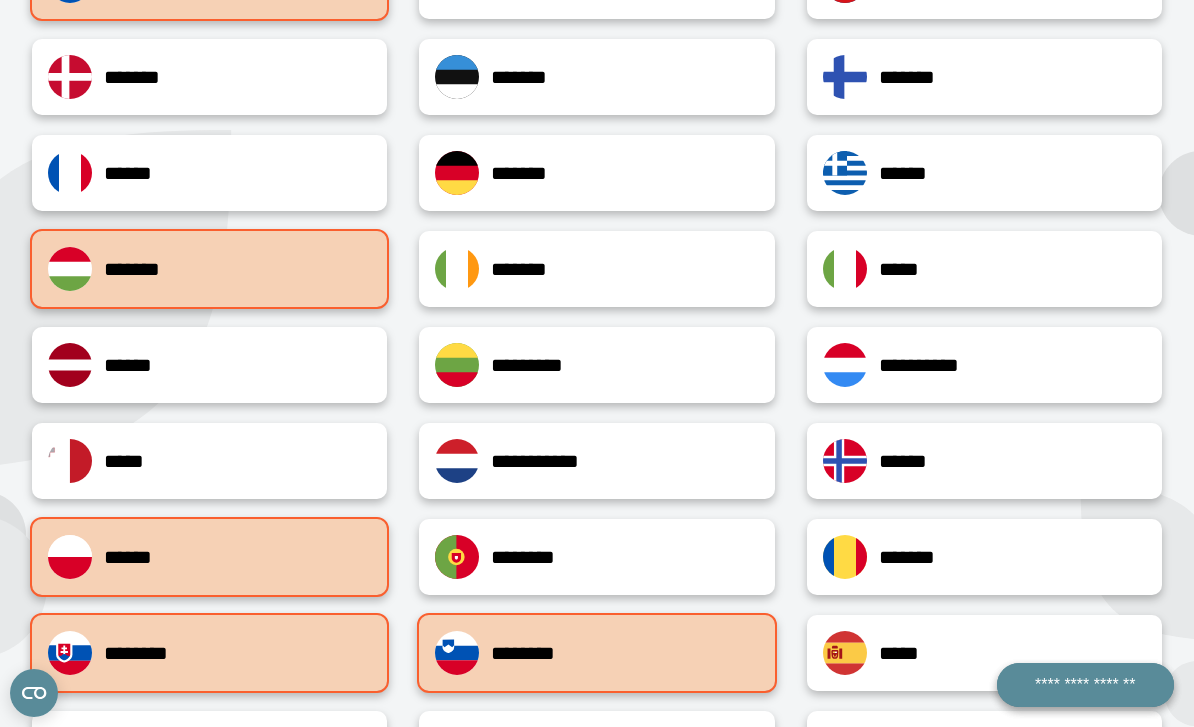 click on "*******" at bounding box center [984, -19] 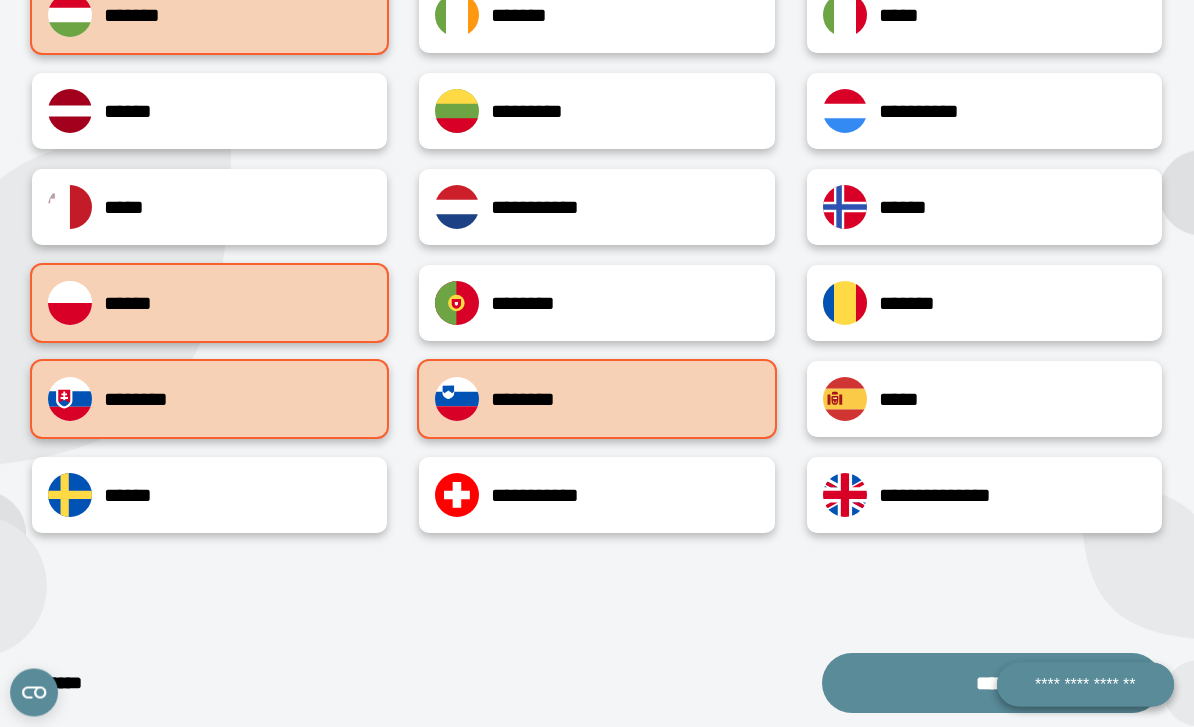 scroll, scrollTop: 817, scrollLeft: 0, axis: vertical 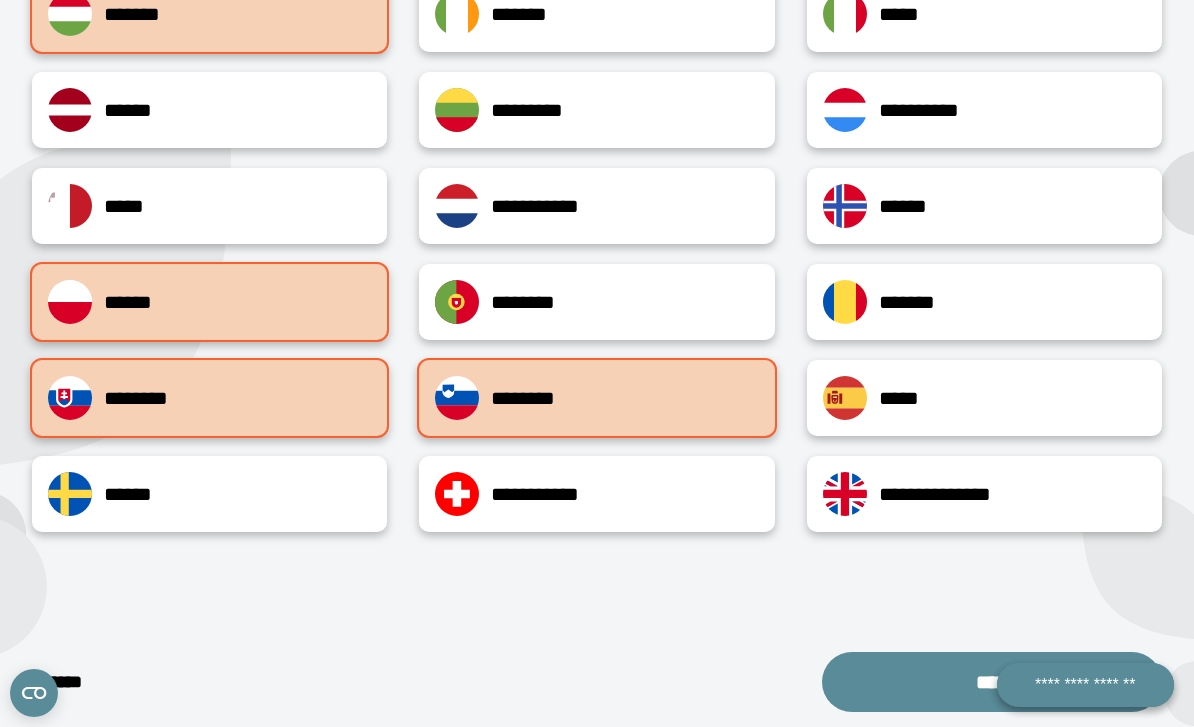 click on "*******" at bounding box center (984, 302) 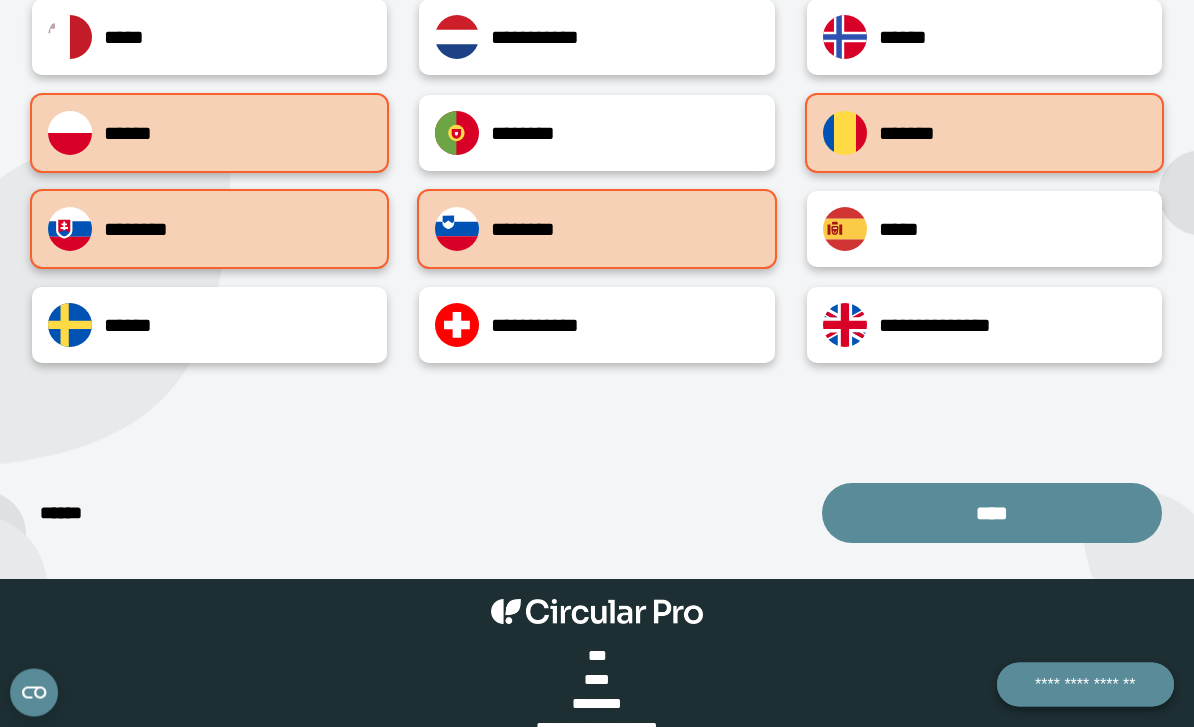 scroll, scrollTop: 986, scrollLeft: 0, axis: vertical 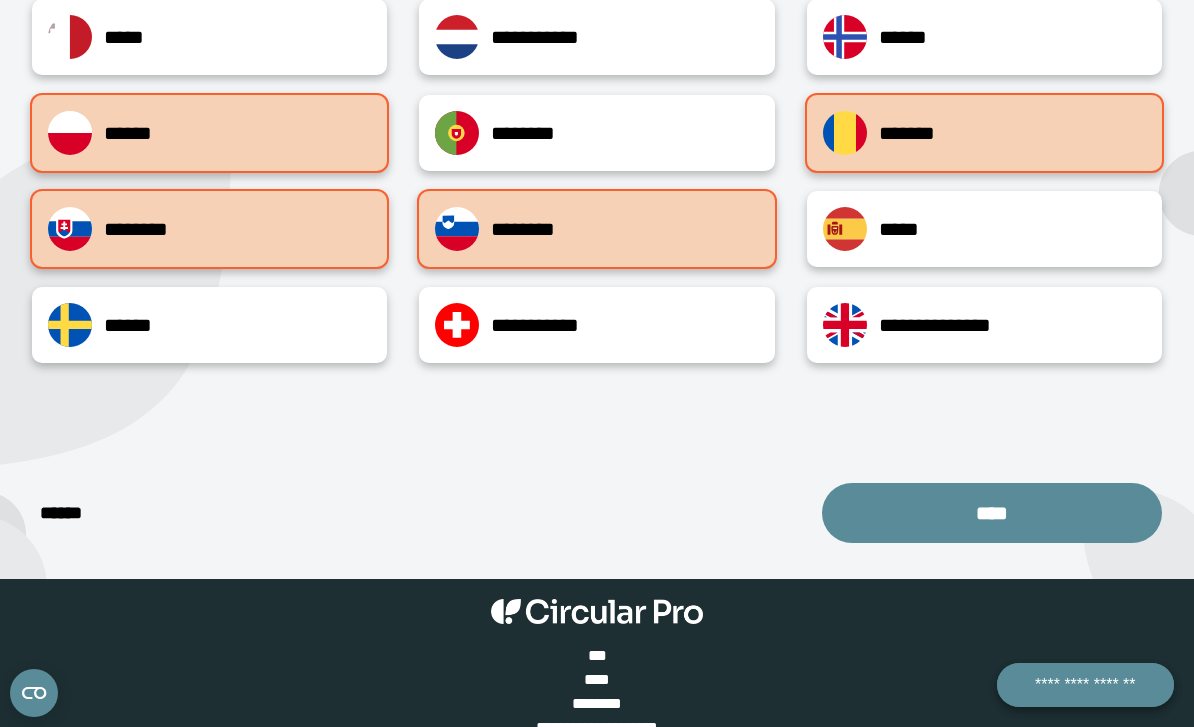 click on "****" at bounding box center (992, 513) 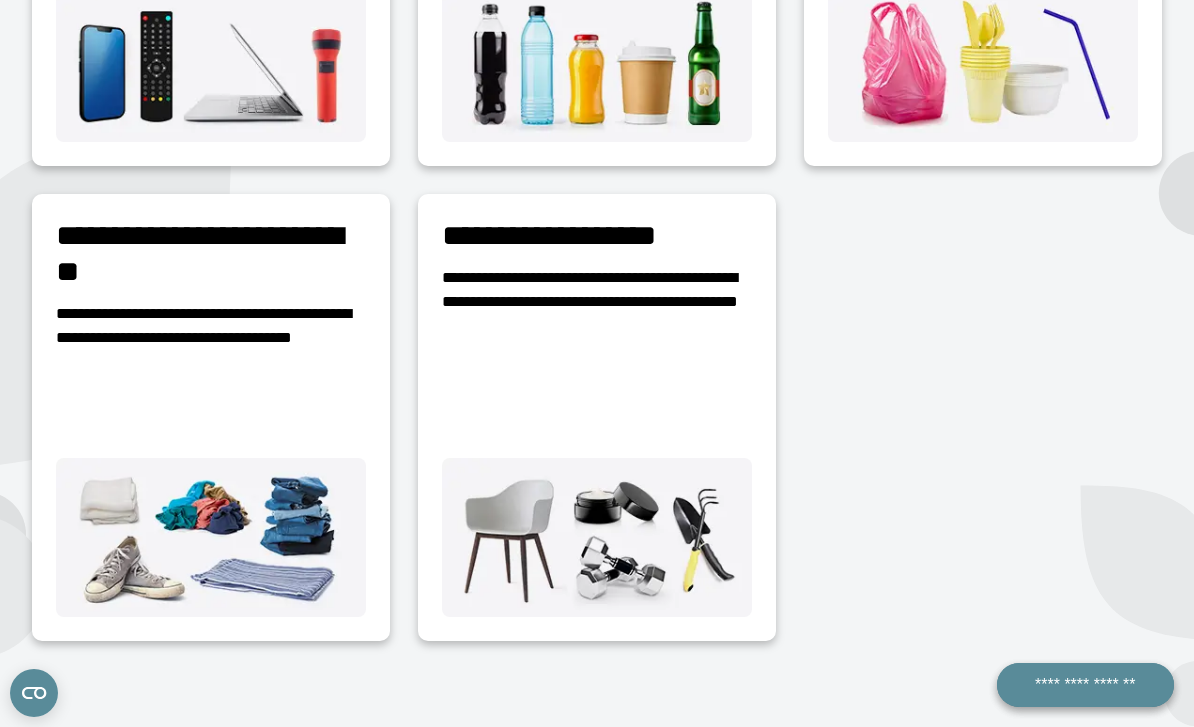 click on "**********" at bounding box center [211, 254] 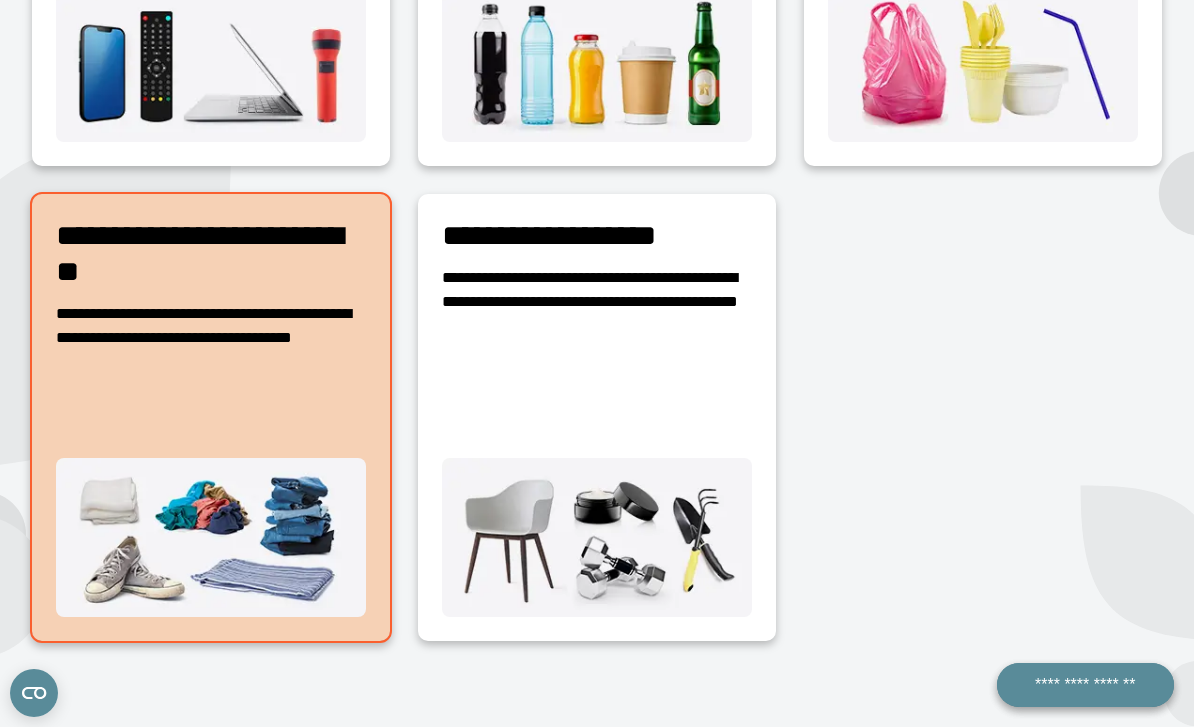 click on "**********" at bounding box center [211, 418] 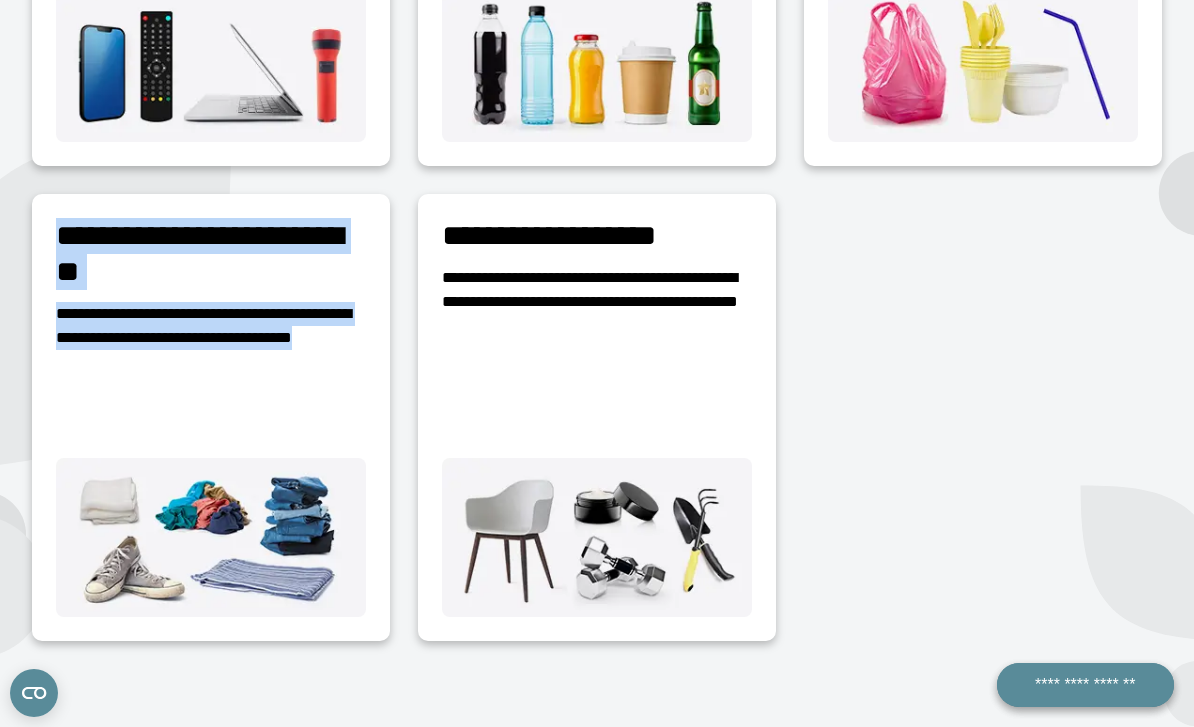 copy on "**********" 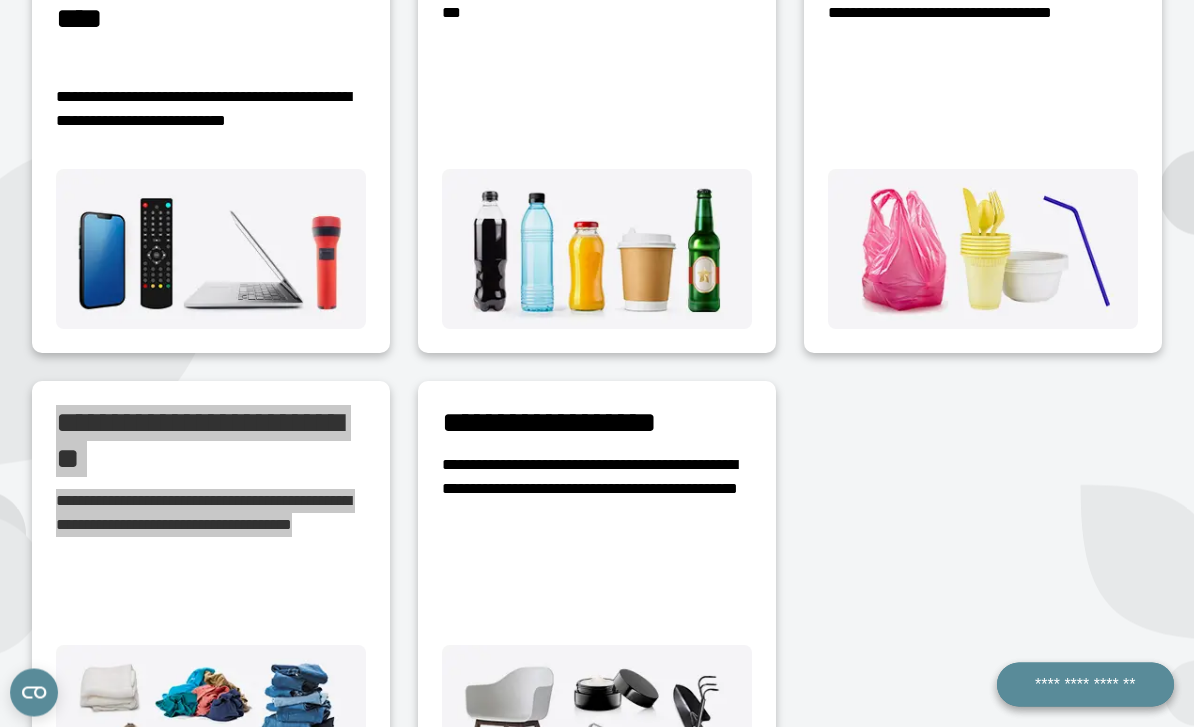 scroll, scrollTop: 509, scrollLeft: 0, axis: vertical 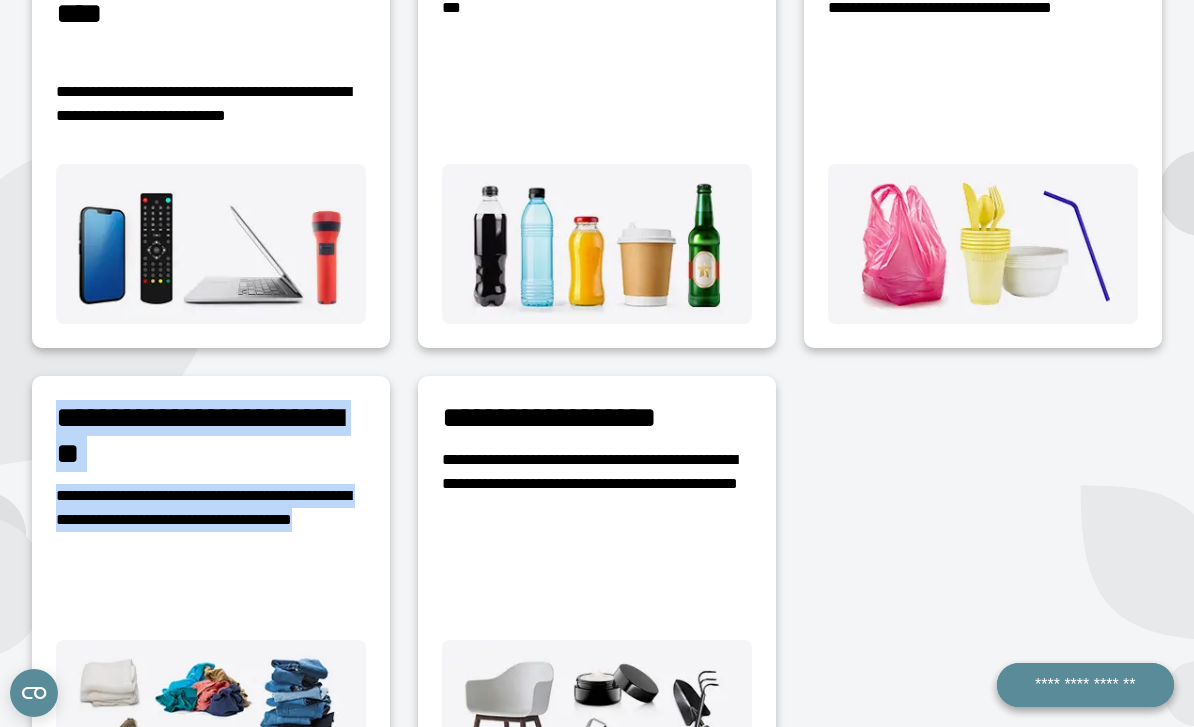 click on "**********" at bounding box center [211, 600] 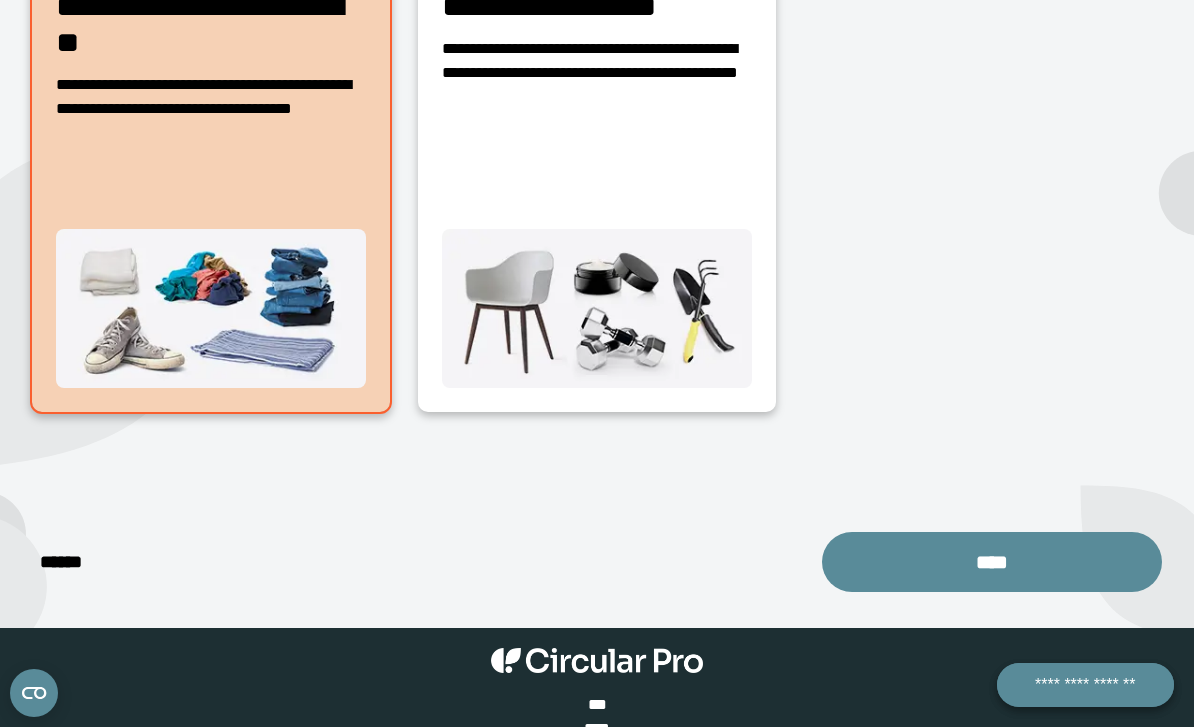 scroll, scrollTop: 926, scrollLeft: 0, axis: vertical 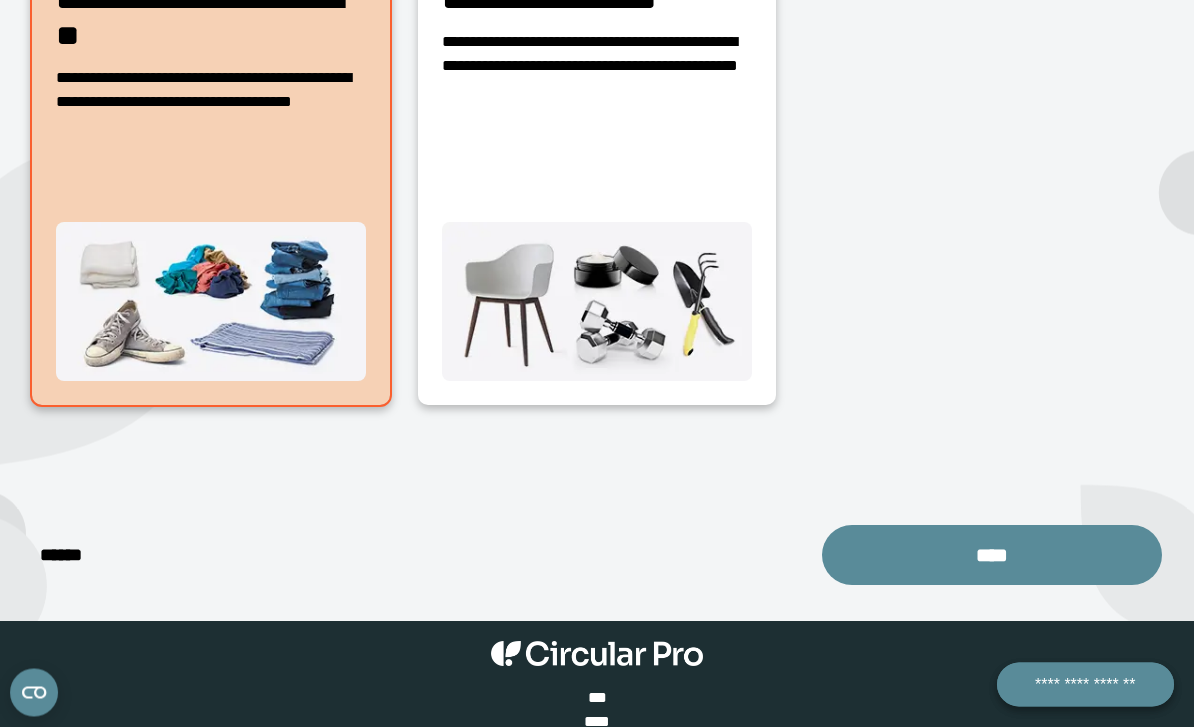 click on "****" at bounding box center [992, 556] 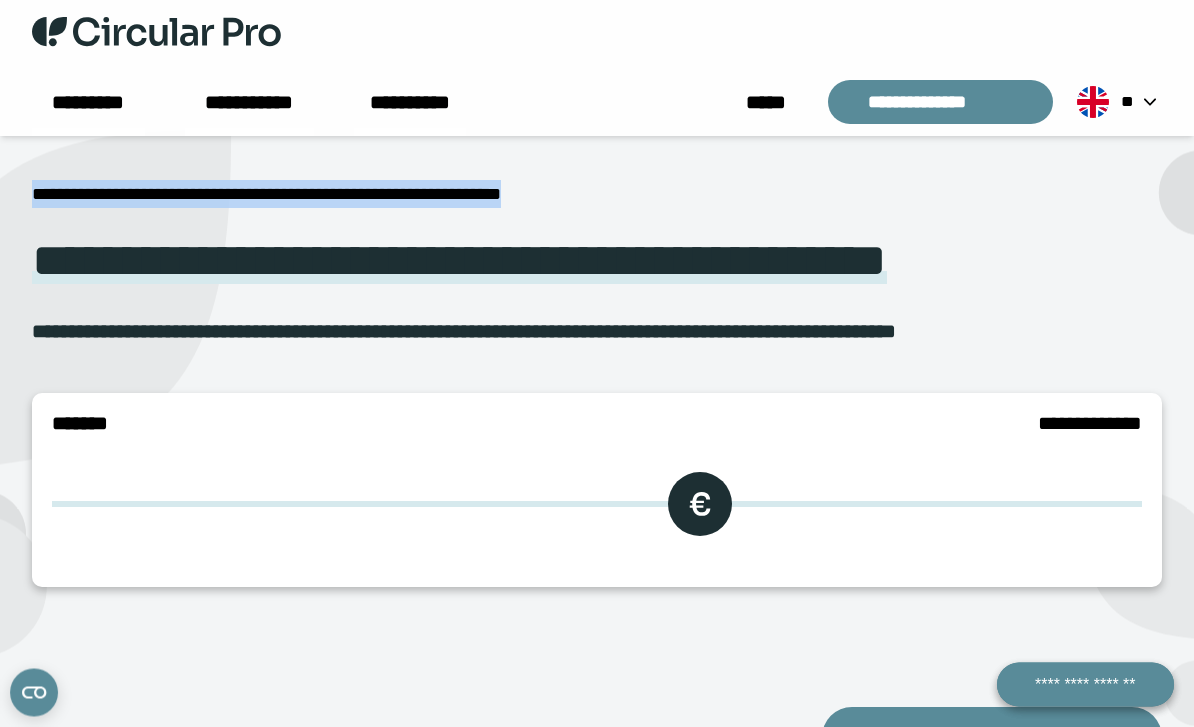 scroll, scrollTop: 0, scrollLeft: 0, axis: both 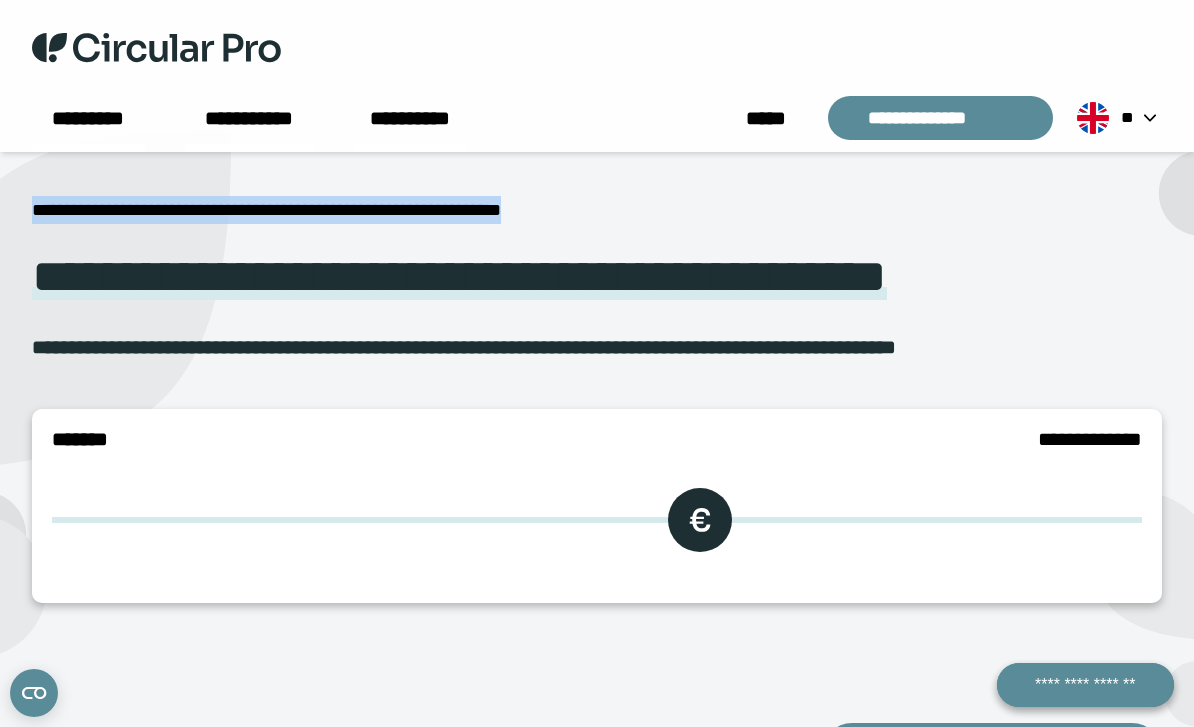 click on "**********" at bounding box center (597, 48) 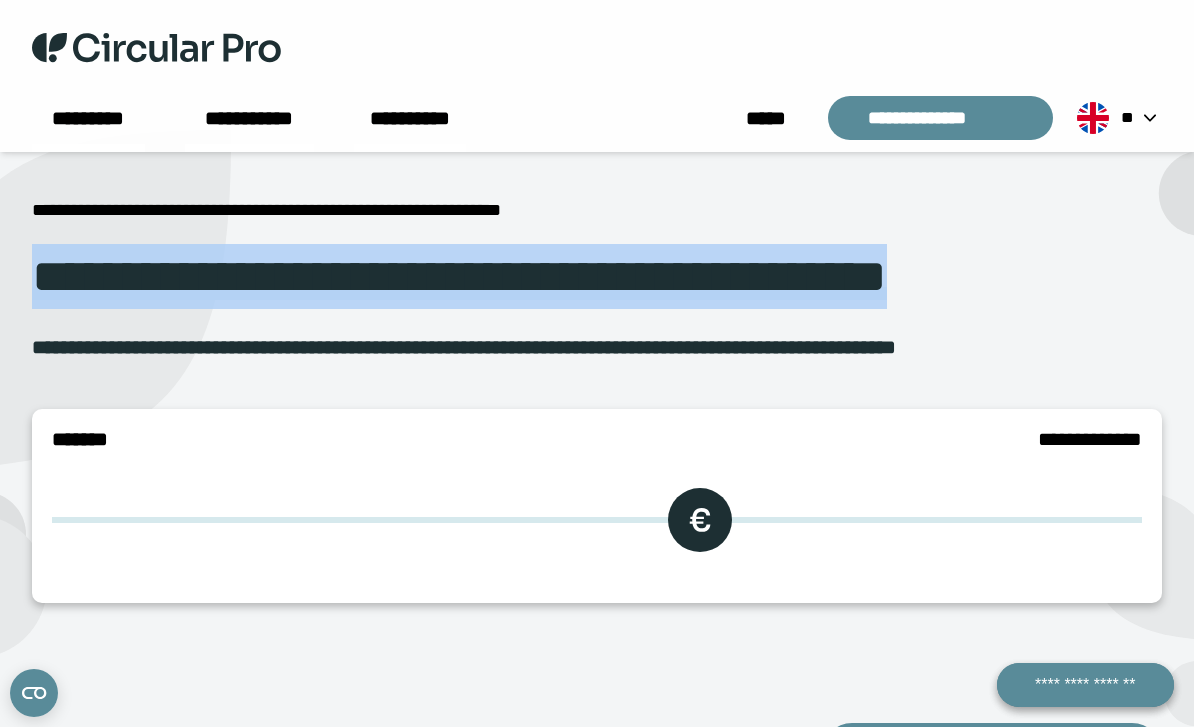 copy on "**********" 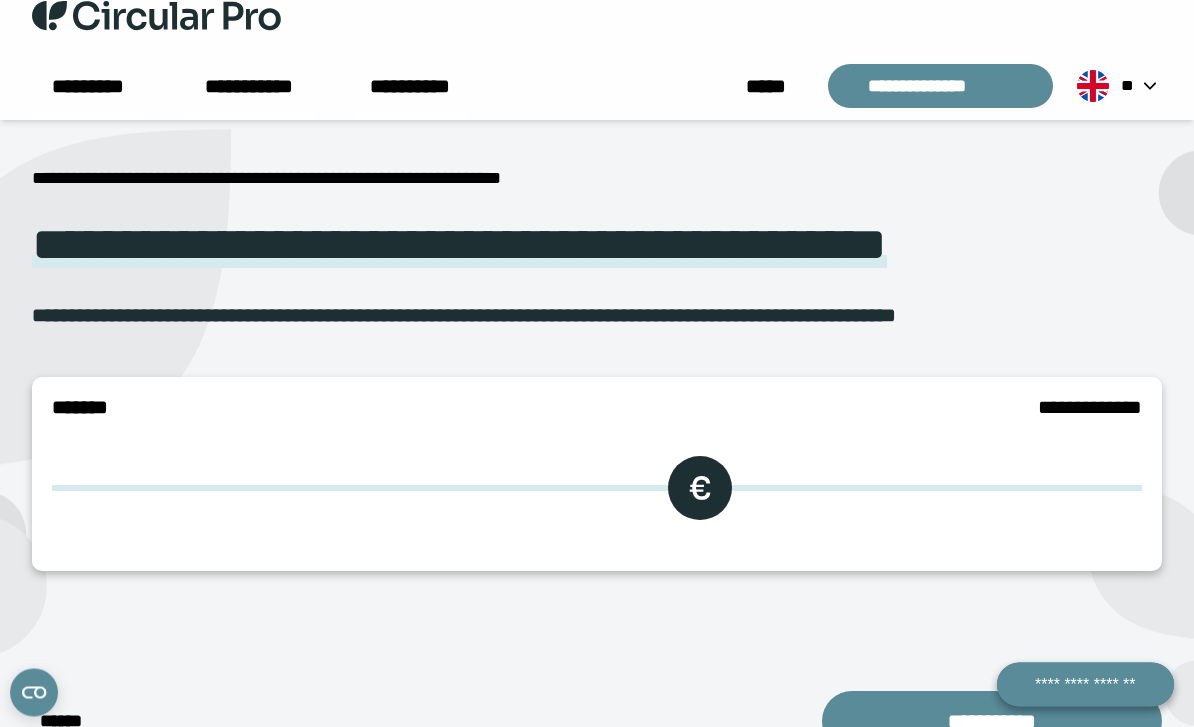 scroll, scrollTop: 32, scrollLeft: 0, axis: vertical 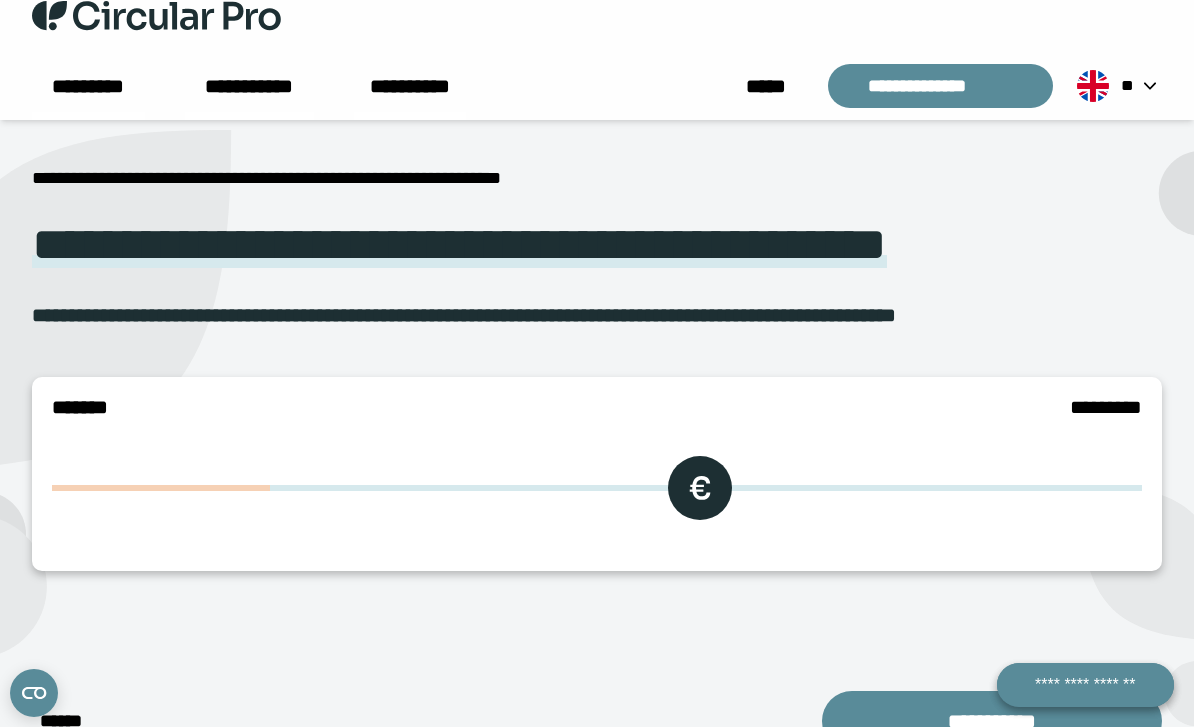 click at bounding box center [597, 488] 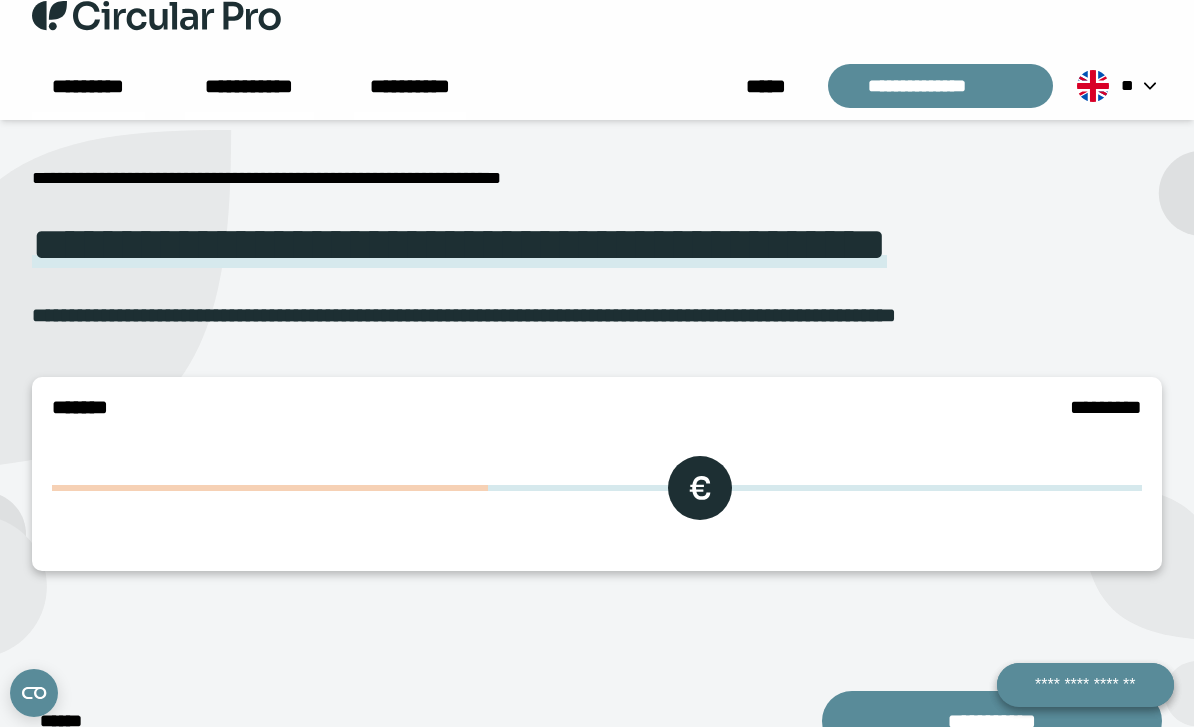 click at bounding box center (597, 488) 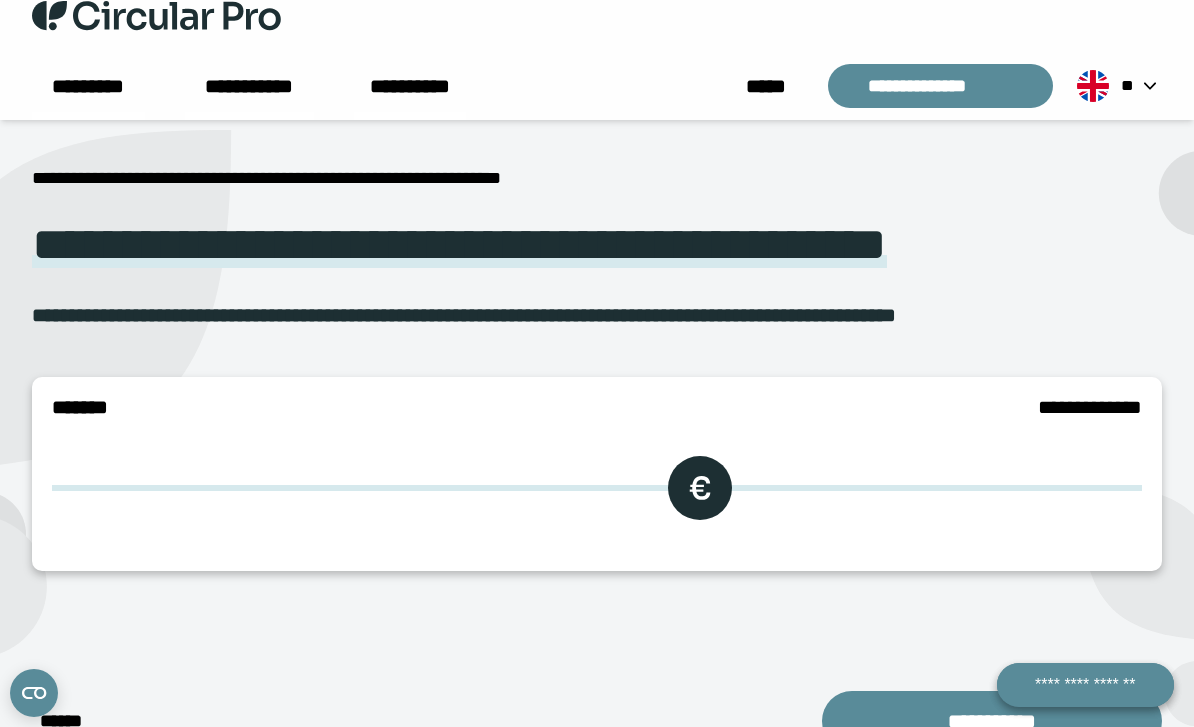 click on "**********" at bounding box center [597, 315] 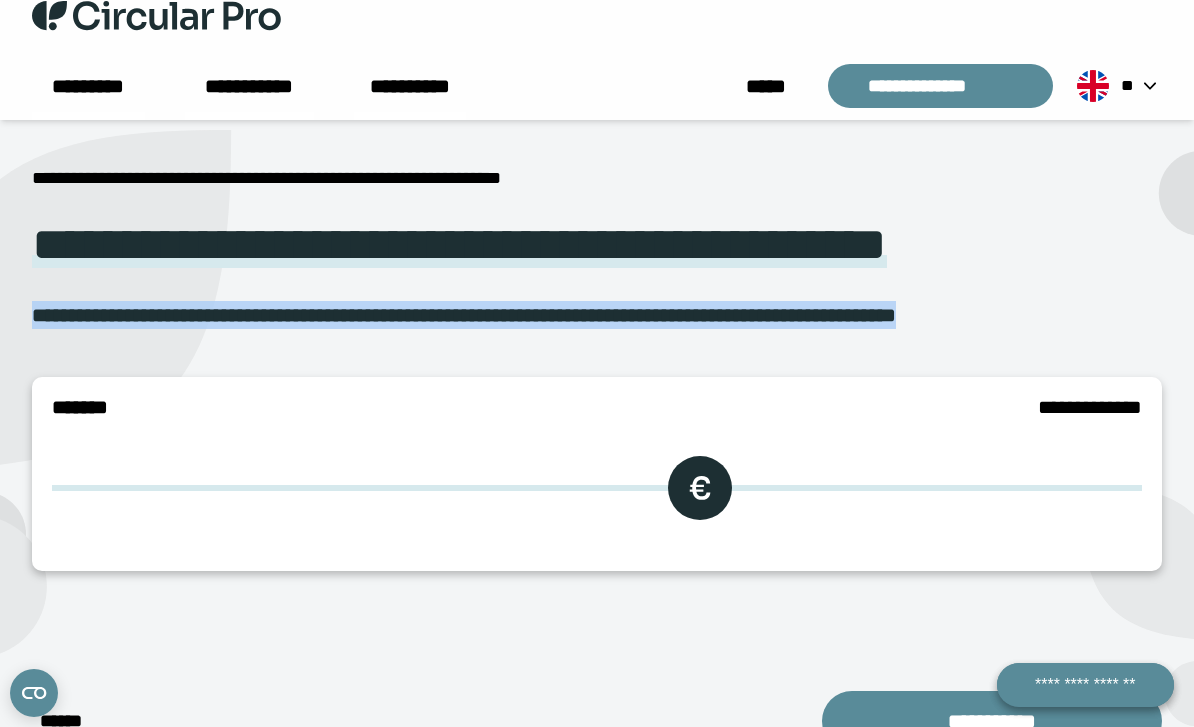 copy on "**********" 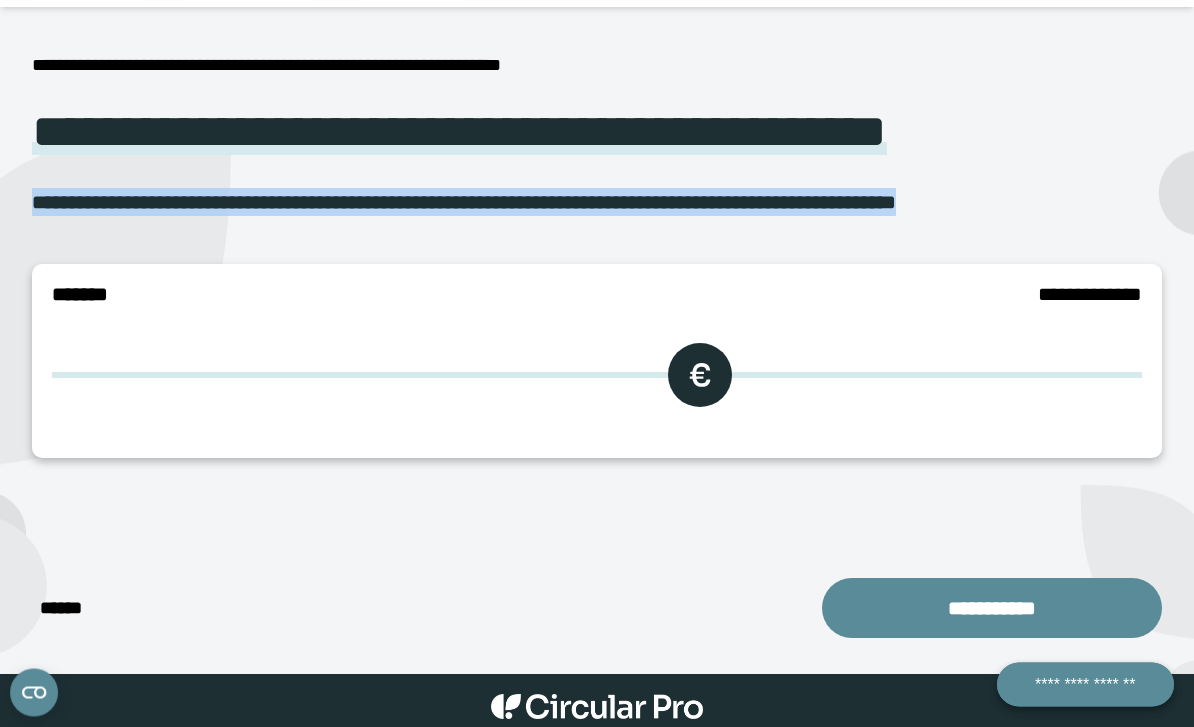 scroll, scrollTop: 160, scrollLeft: 0, axis: vertical 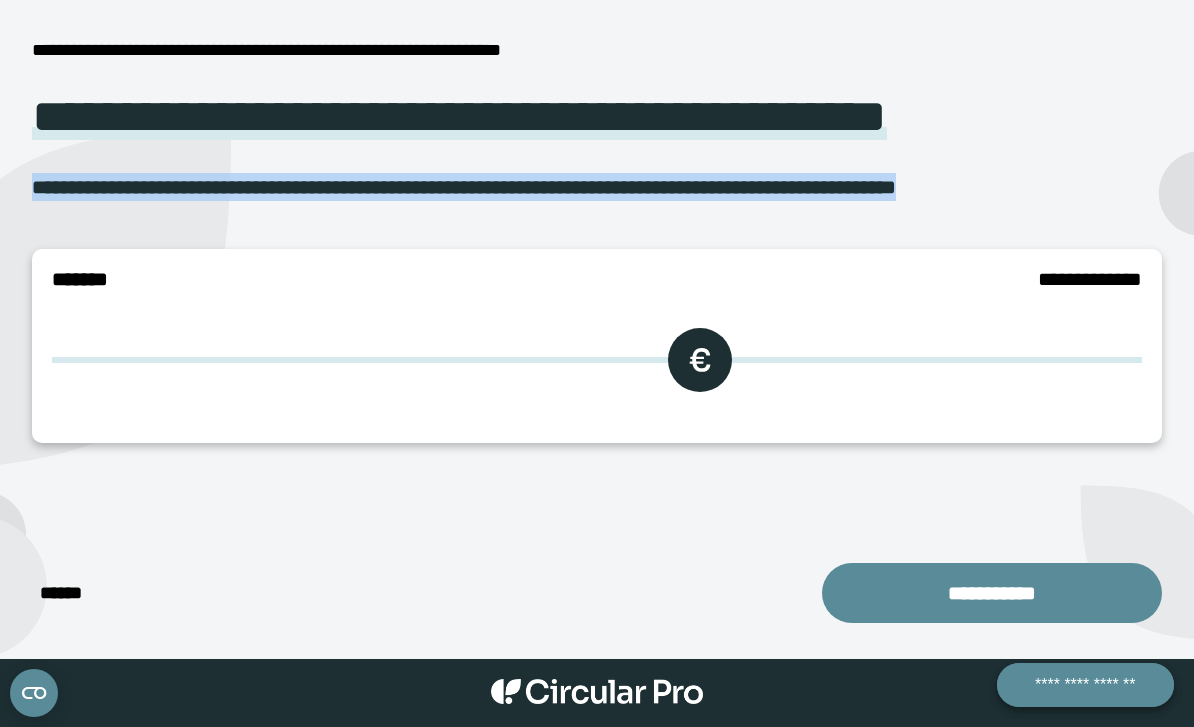click on "**********" at bounding box center (597, 116) 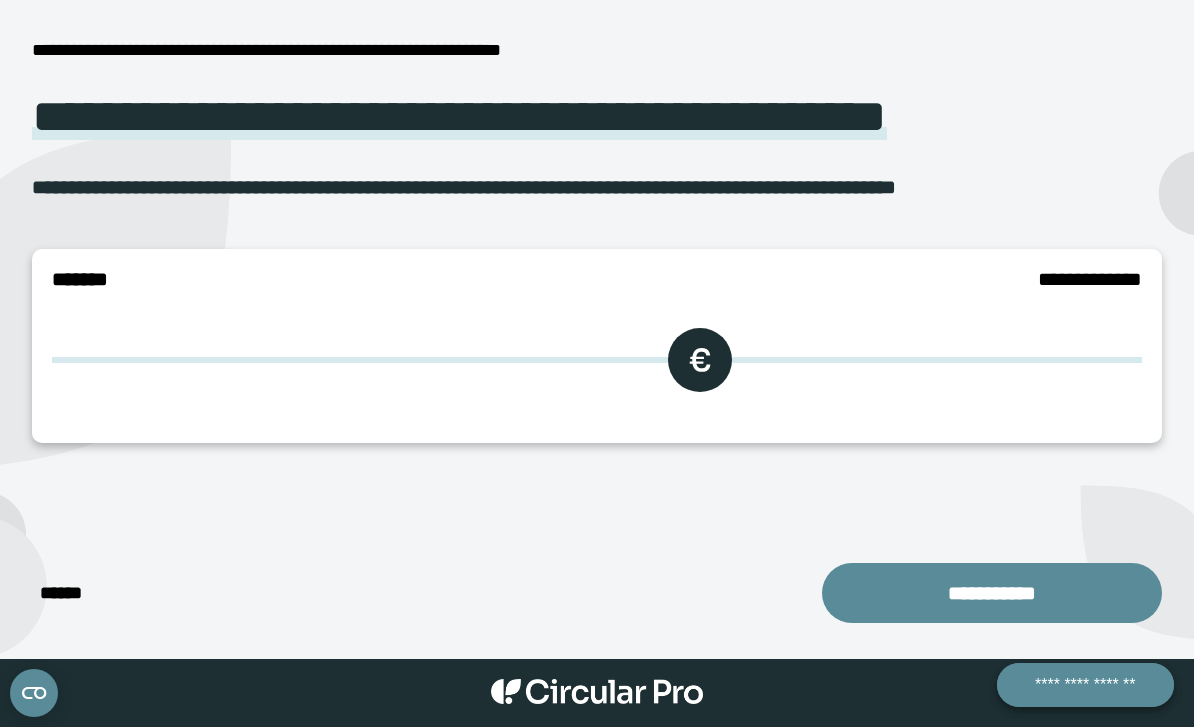 click at bounding box center [597, 360] 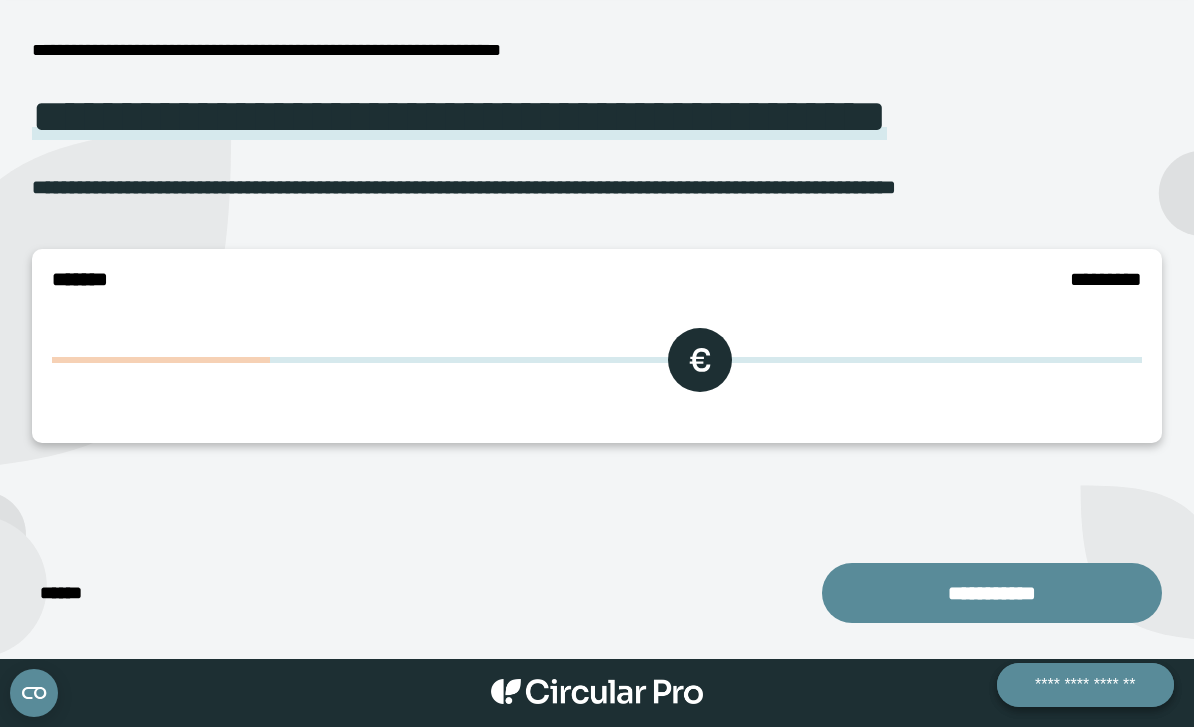 click at bounding box center [597, 360] 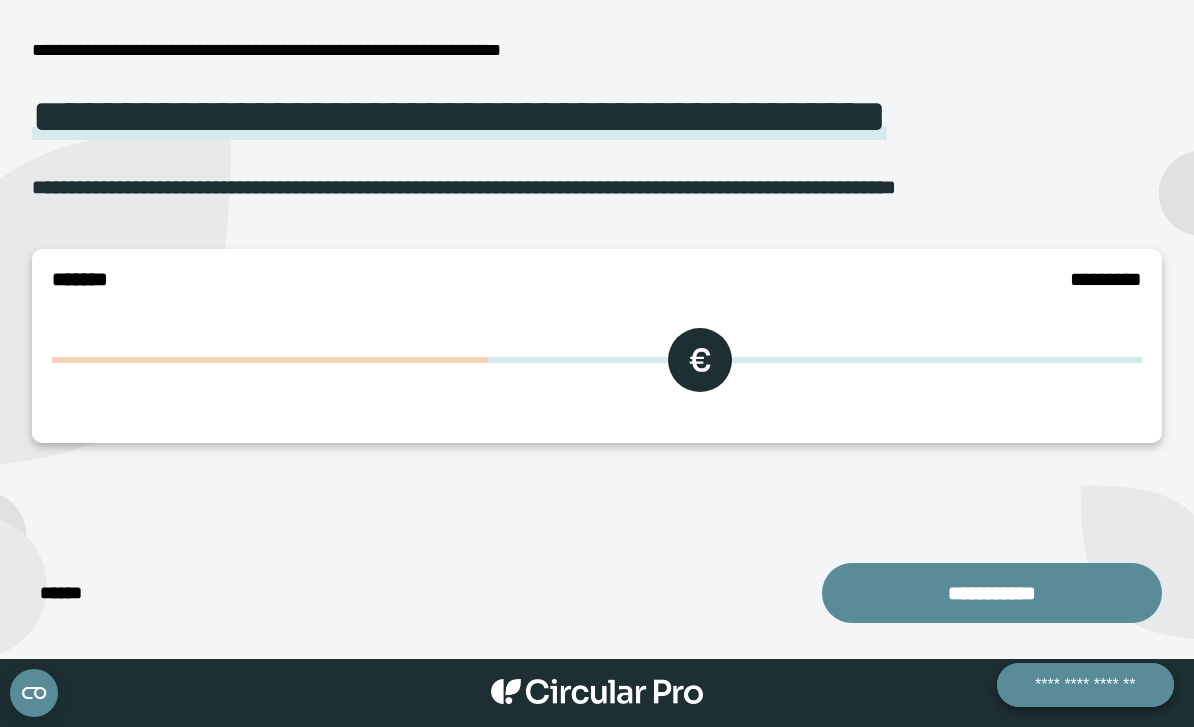click at bounding box center [597, 360] 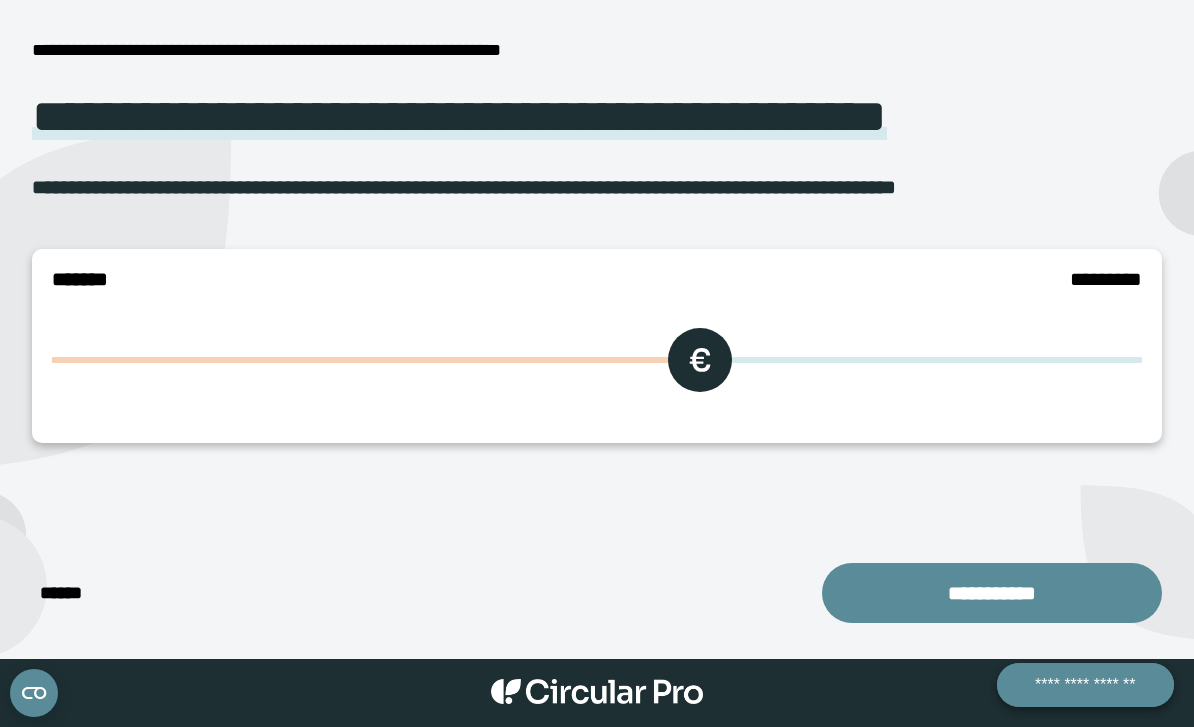 type on "*" 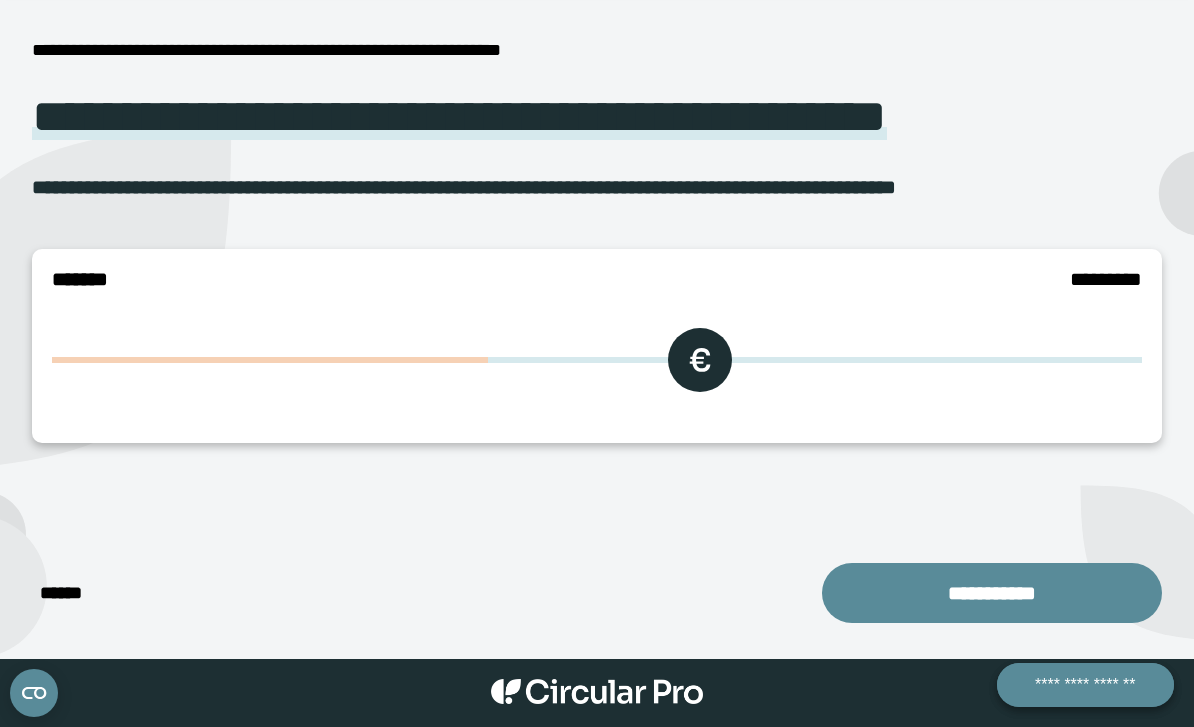 click at bounding box center [597, 360] 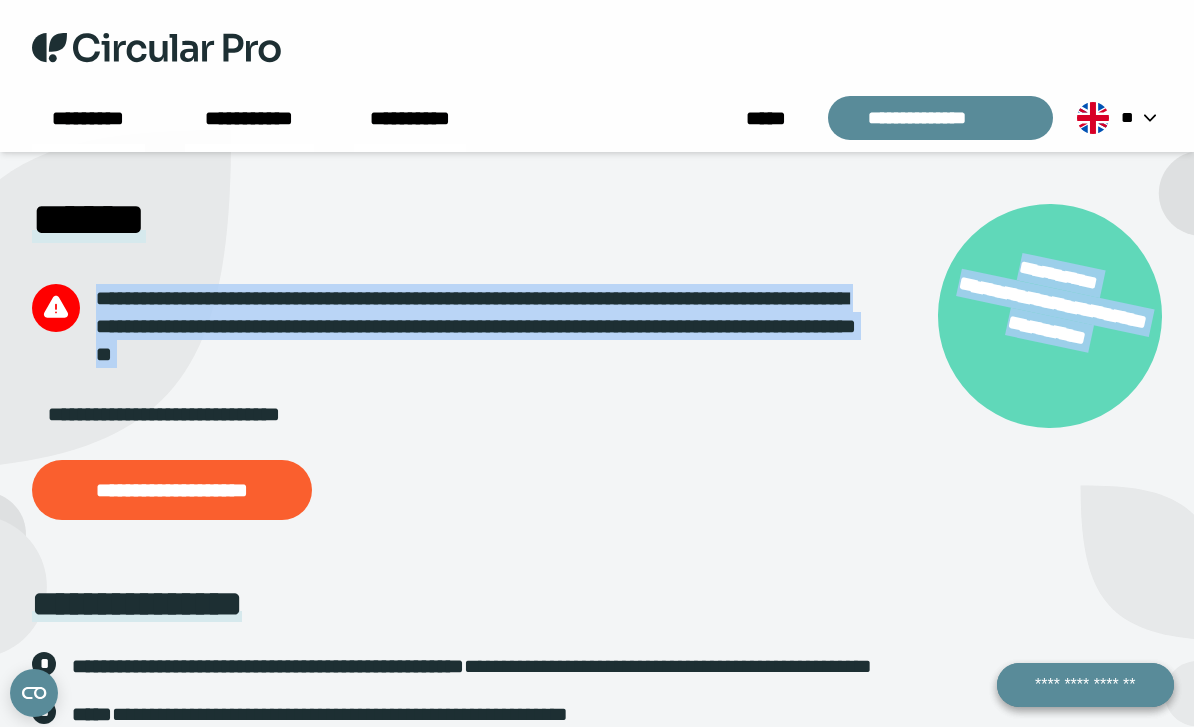scroll, scrollTop: 224, scrollLeft: 0, axis: vertical 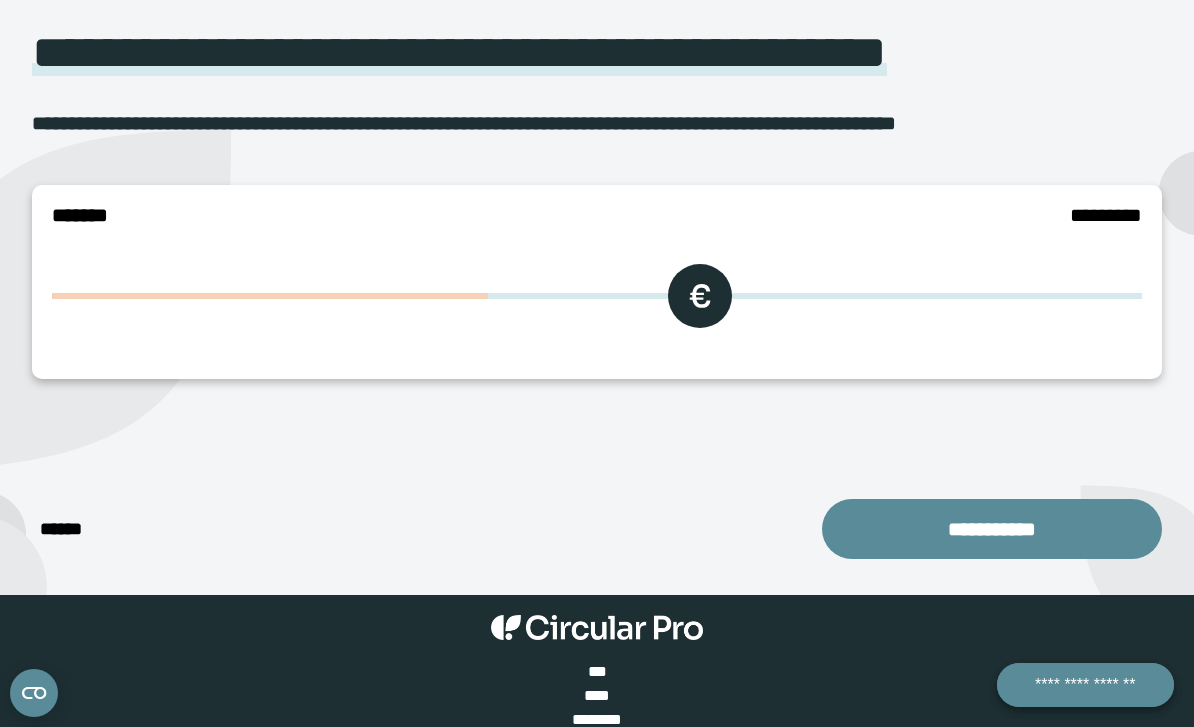 click at bounding box center (597, 296) 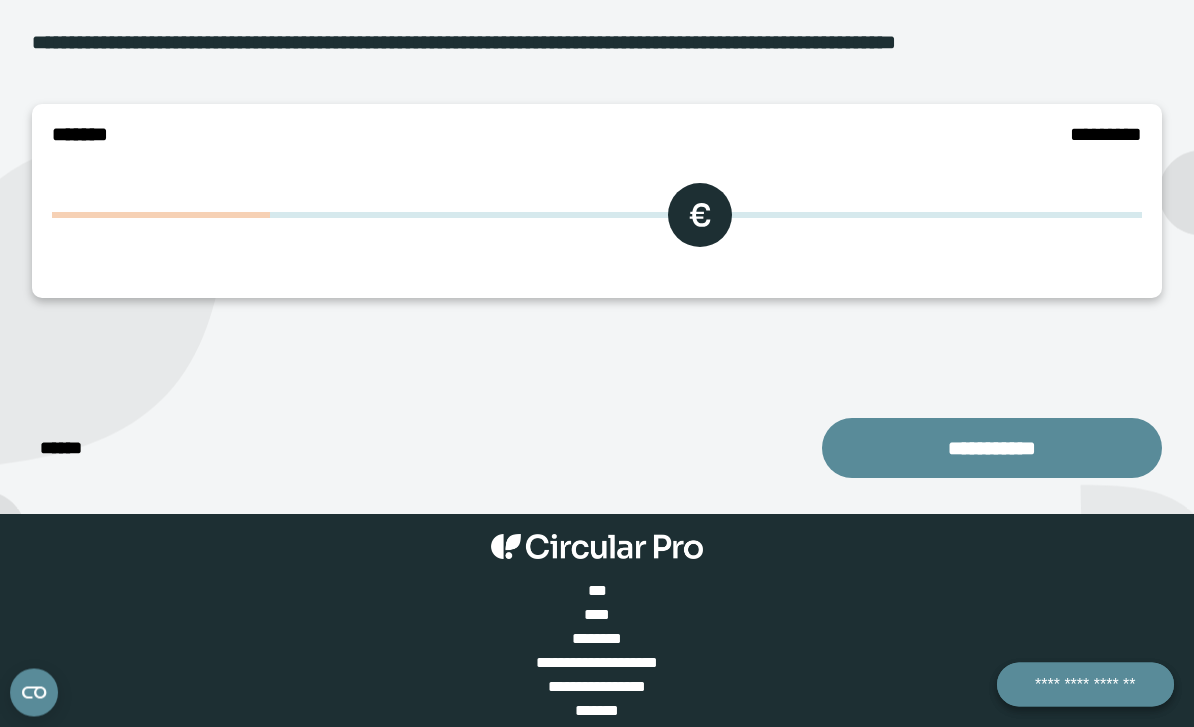 scroll, scrollTop: 346, scrollLeft: 0, axis: vertical 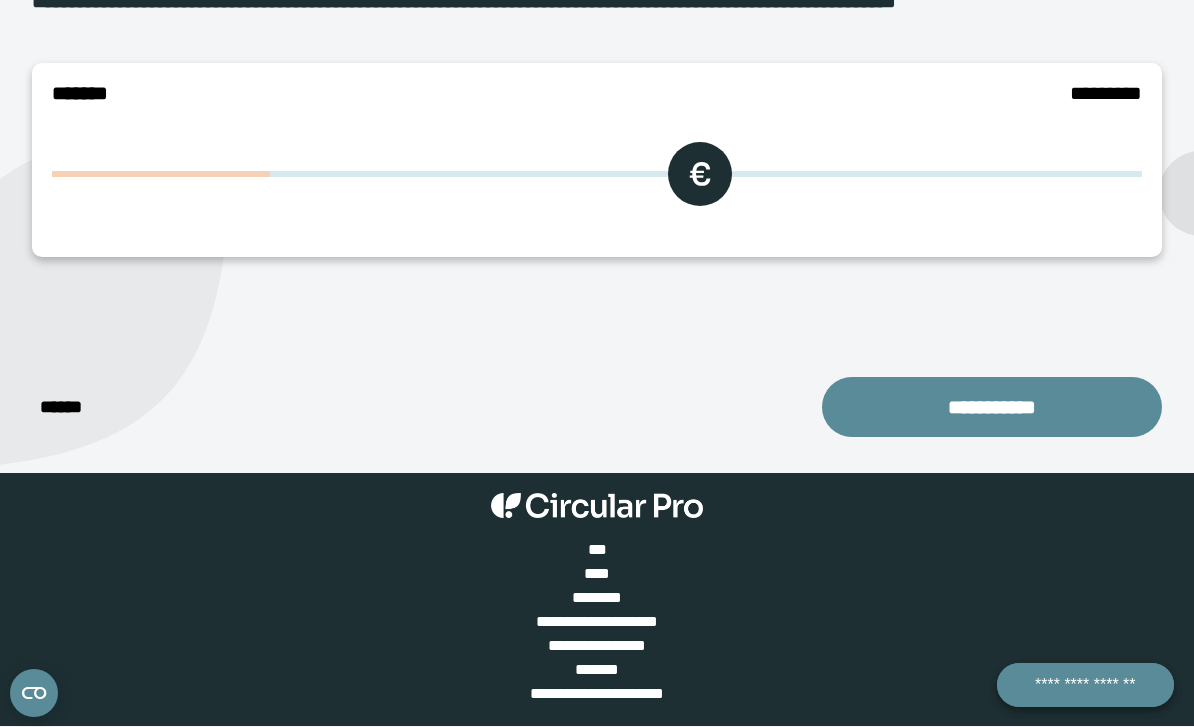 click on "**********" at bounding box center [992, 407] 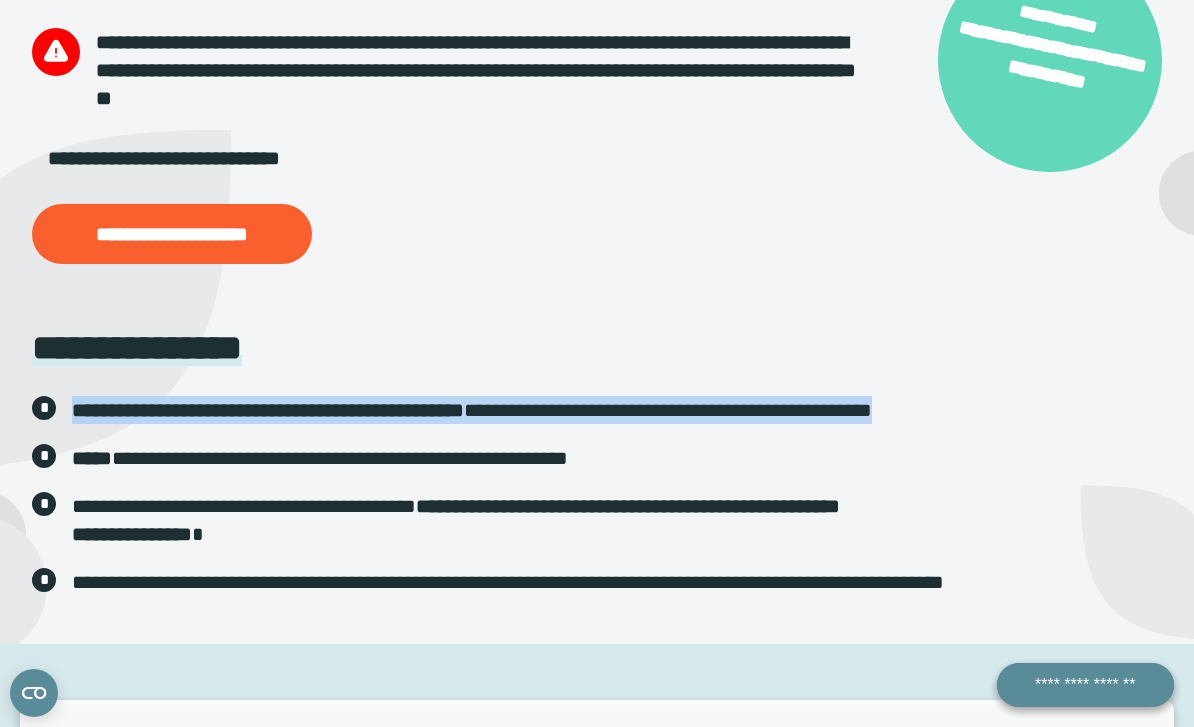 scroll, scrollTop: 260, scrollLeft: 0, axis: vertical 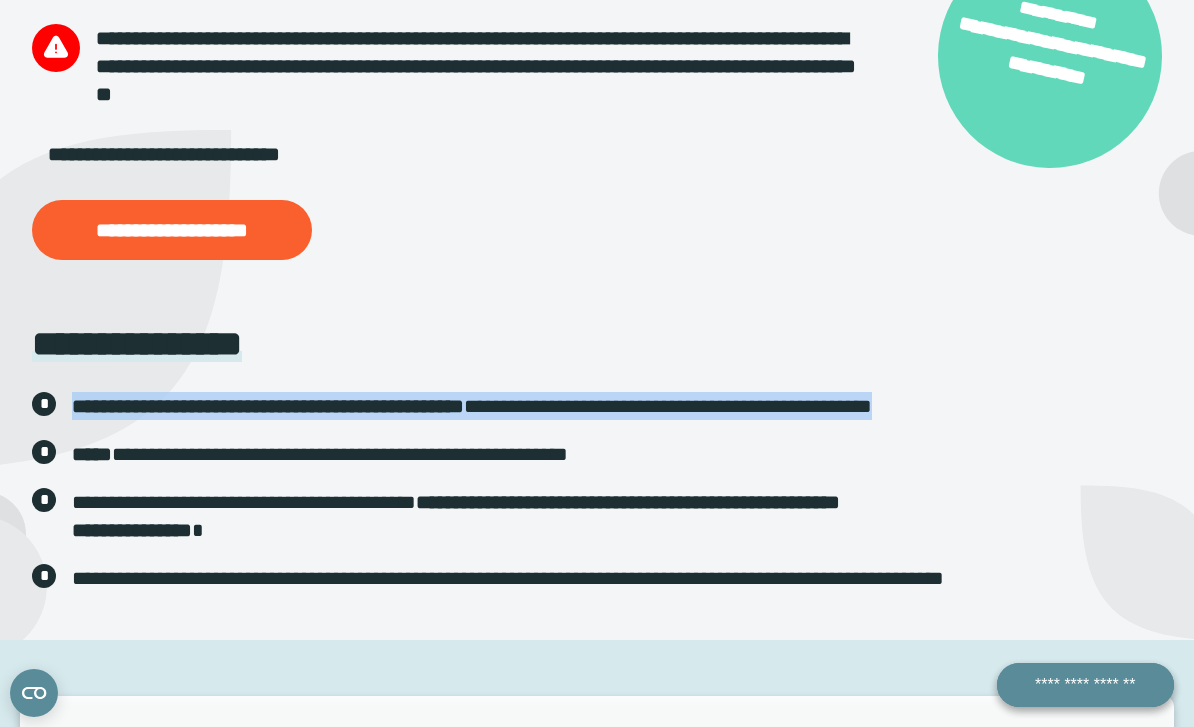 click on "****" at bounding box center [92, 454] 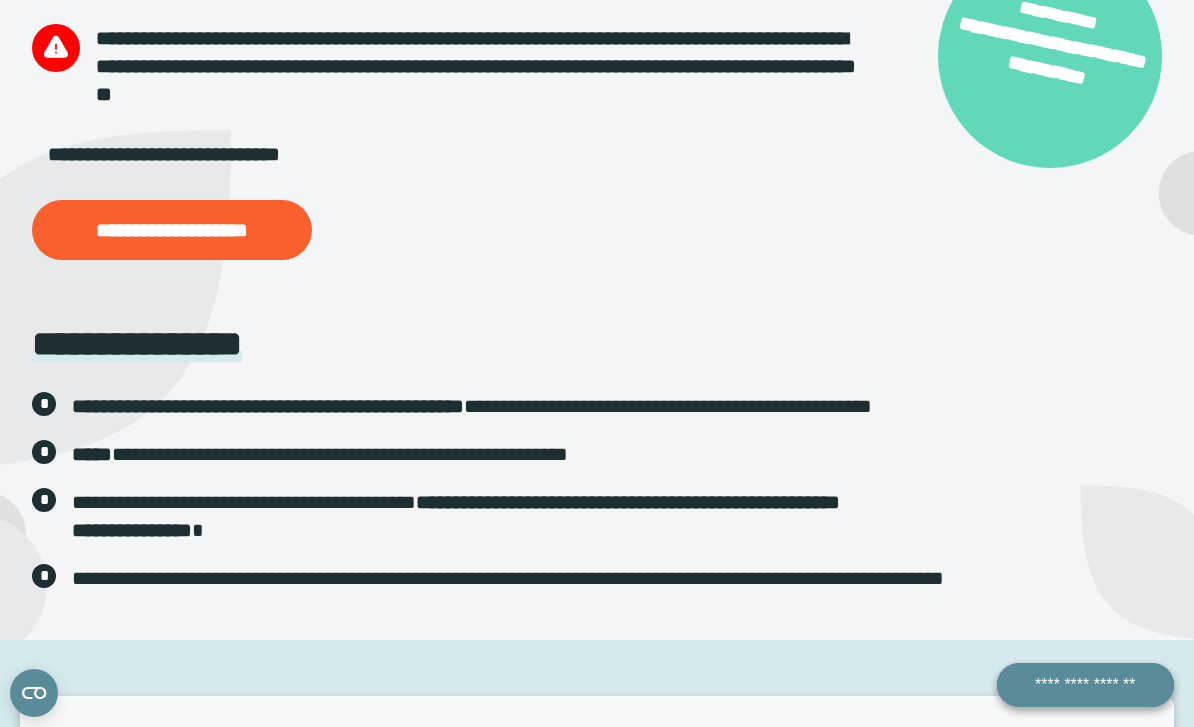 click on "****" at bounding box center [92, 454] 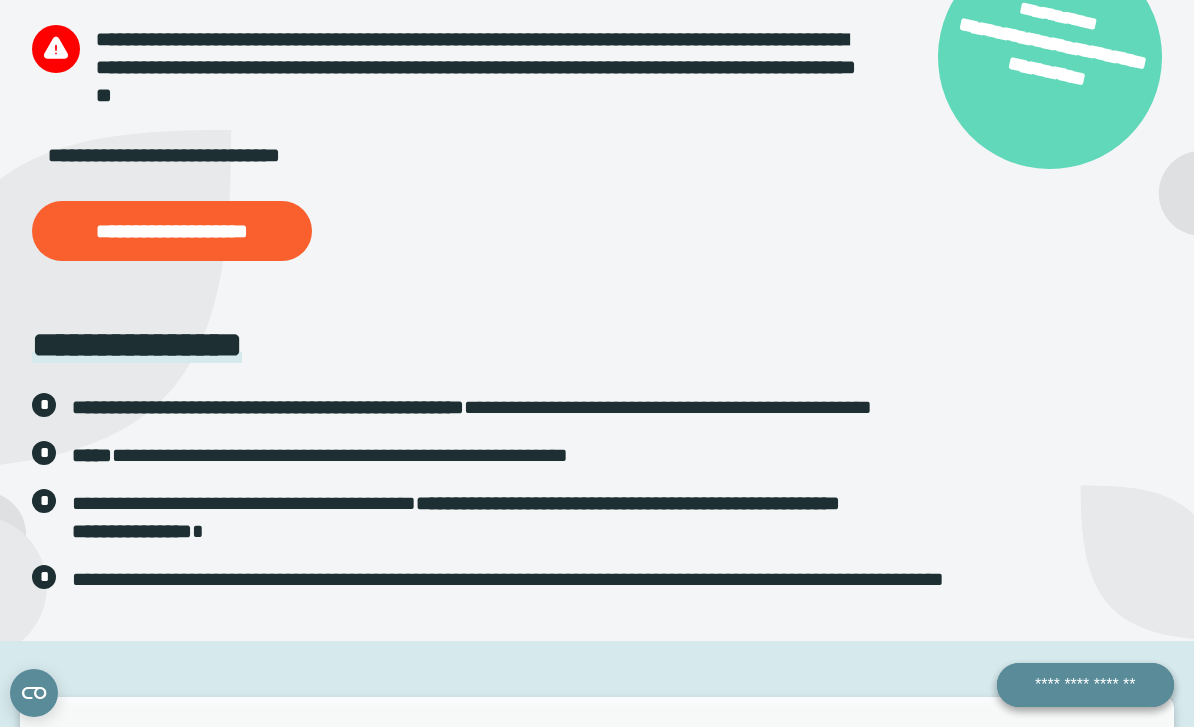 click on "****" at bounding box center (92, 455) 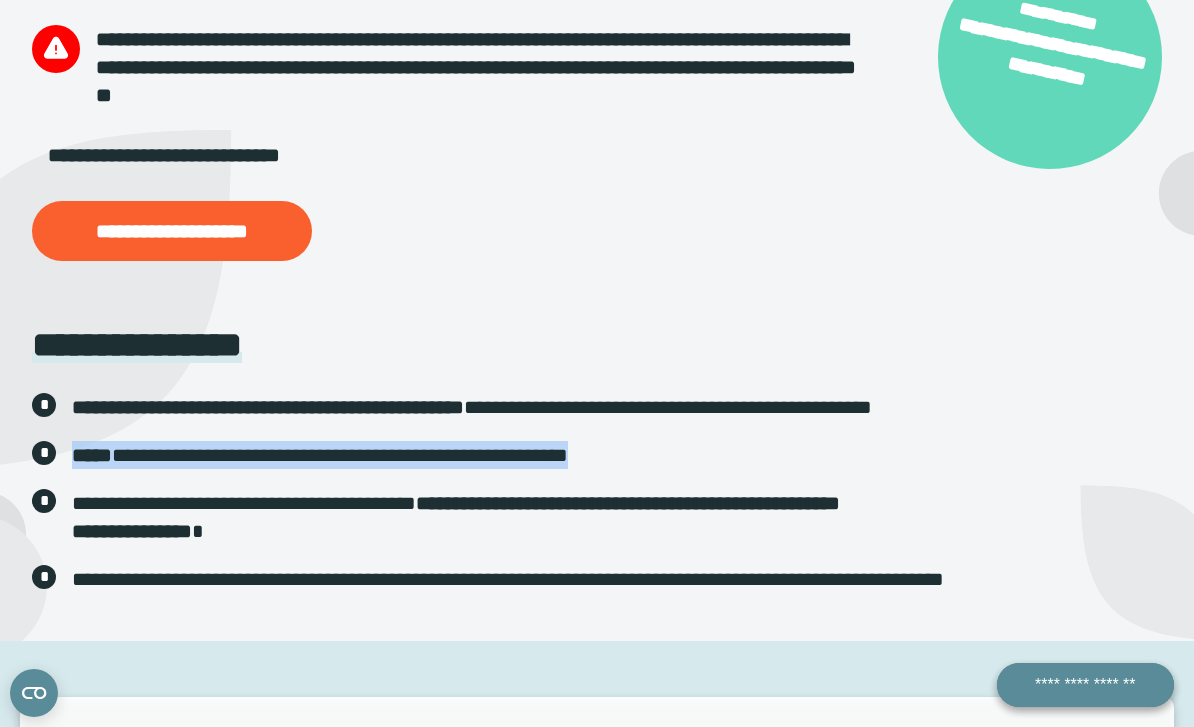 copy on "**********" 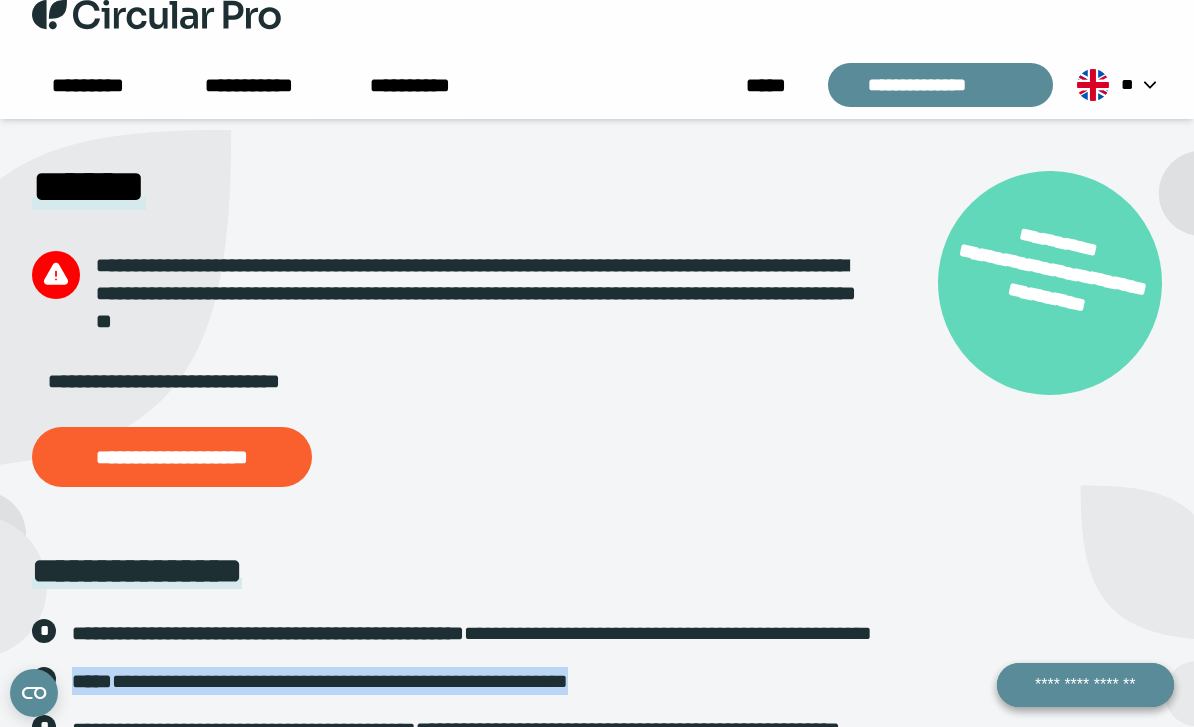 scroll, scrollTop: 0, scrollLeft: 0, axis: both 